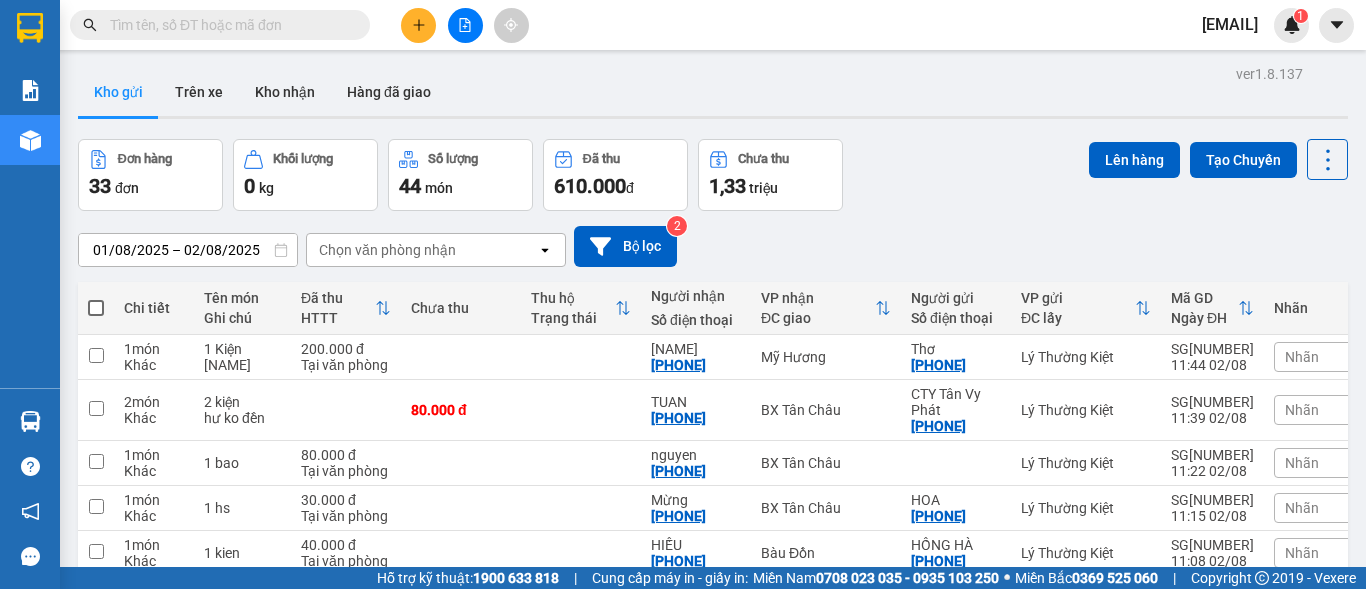 scroll, scrollTop: 0, scrollLeft: 0, axis: both 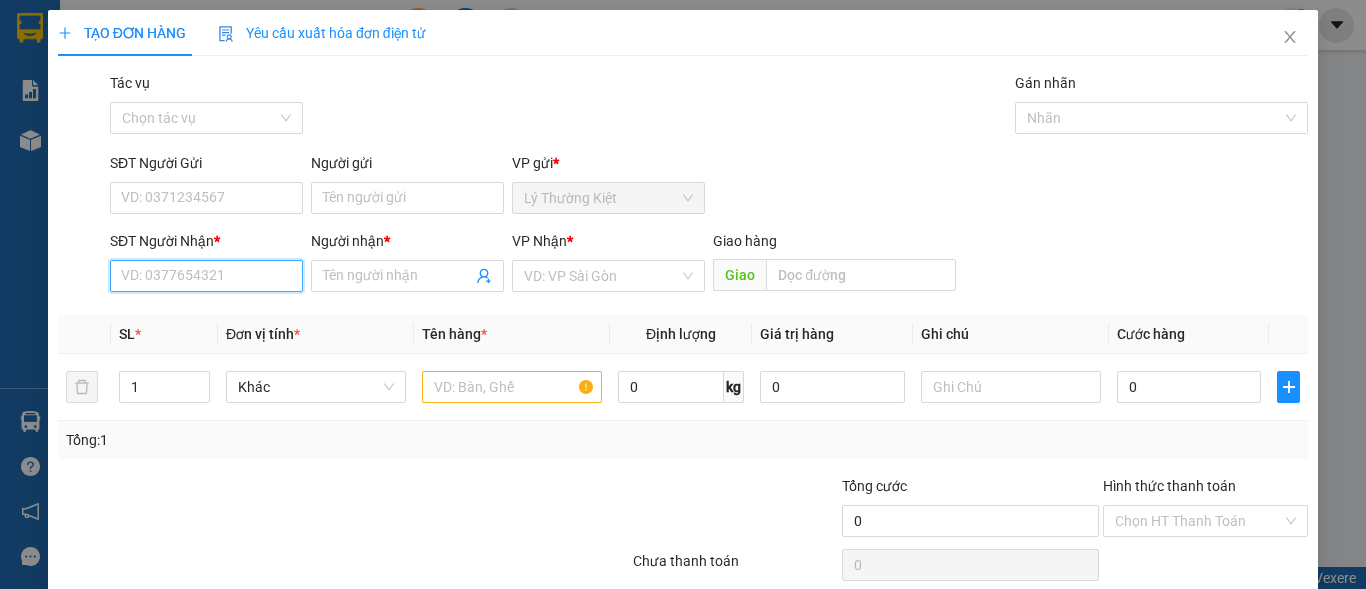 click on "SĐT Người Nhận  *" at bounding box center (206, 276) 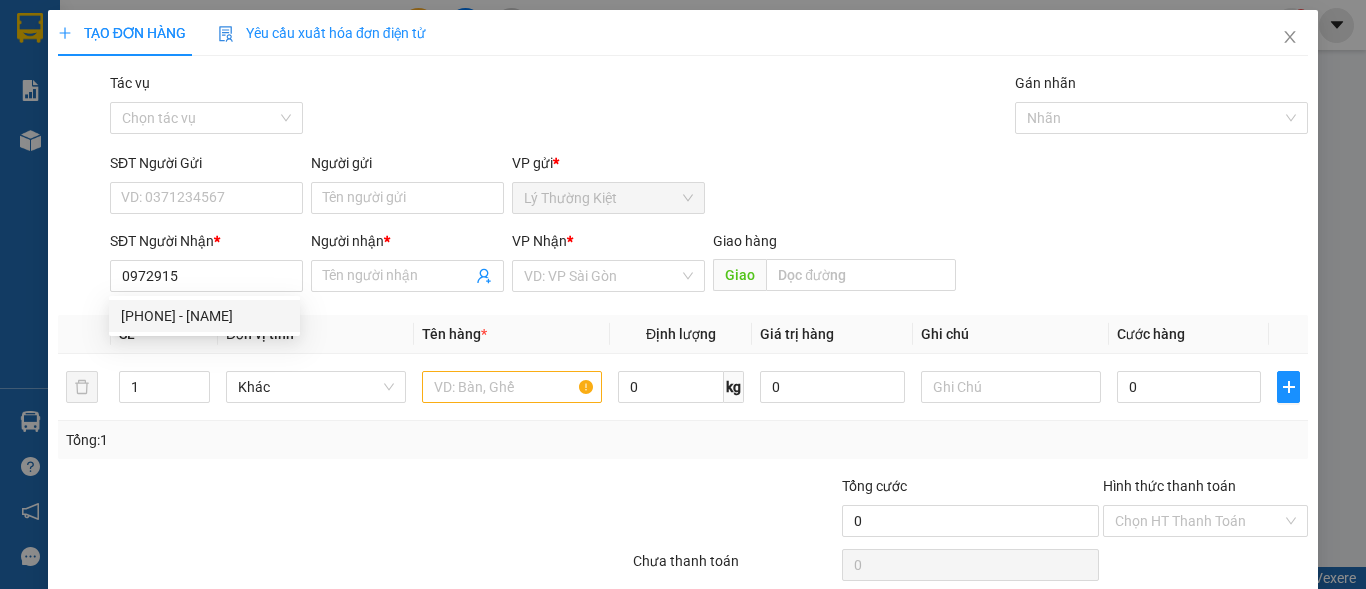 click on "Đơn vị tính  *" at bounding box center [263, 334] 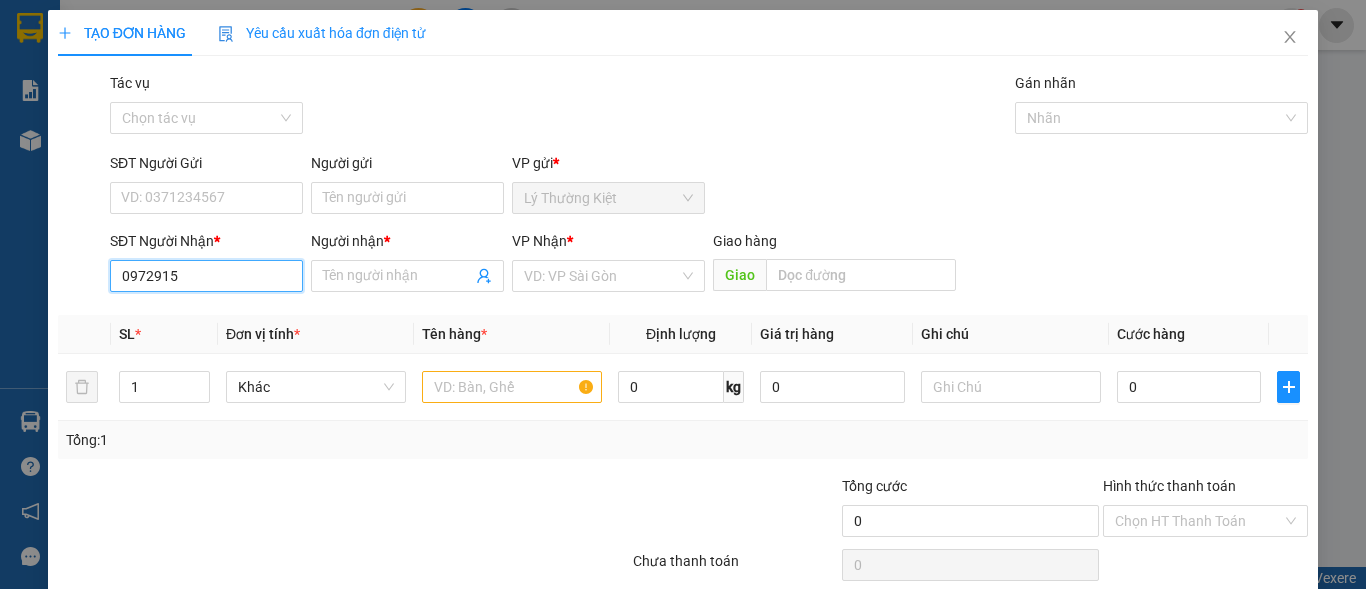 click on "0972915" at bounding box center [206, 276] 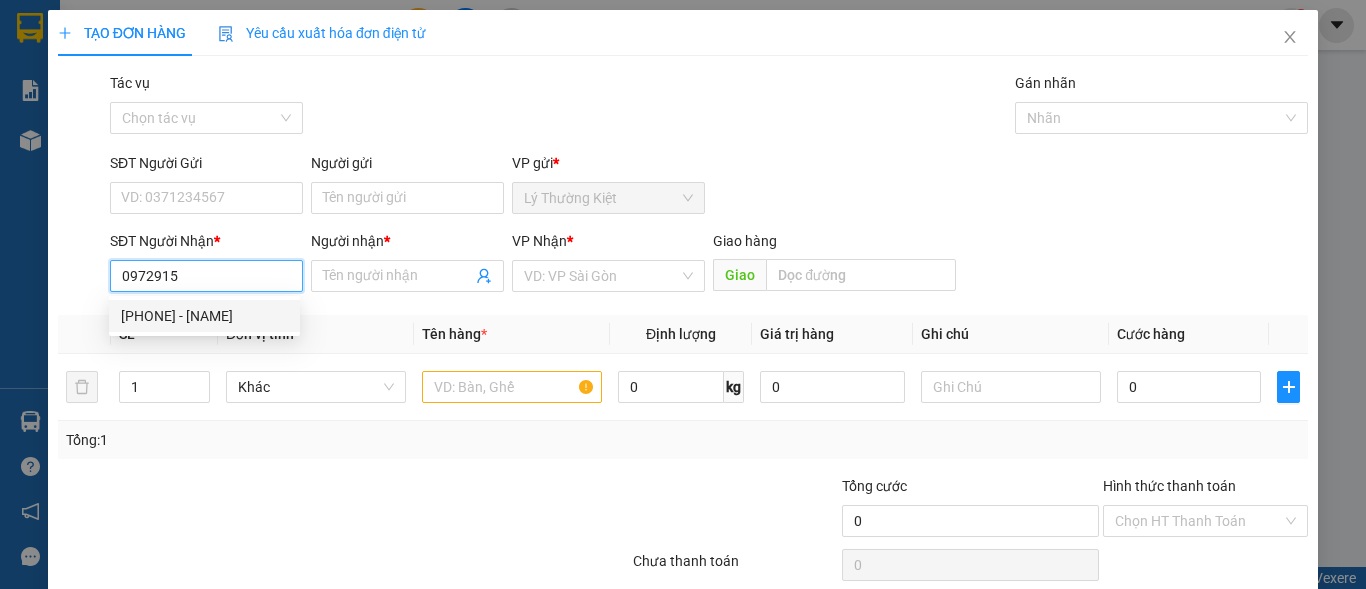 click on "[PHONE] - [NAME]" at bounding box center (204, 316) 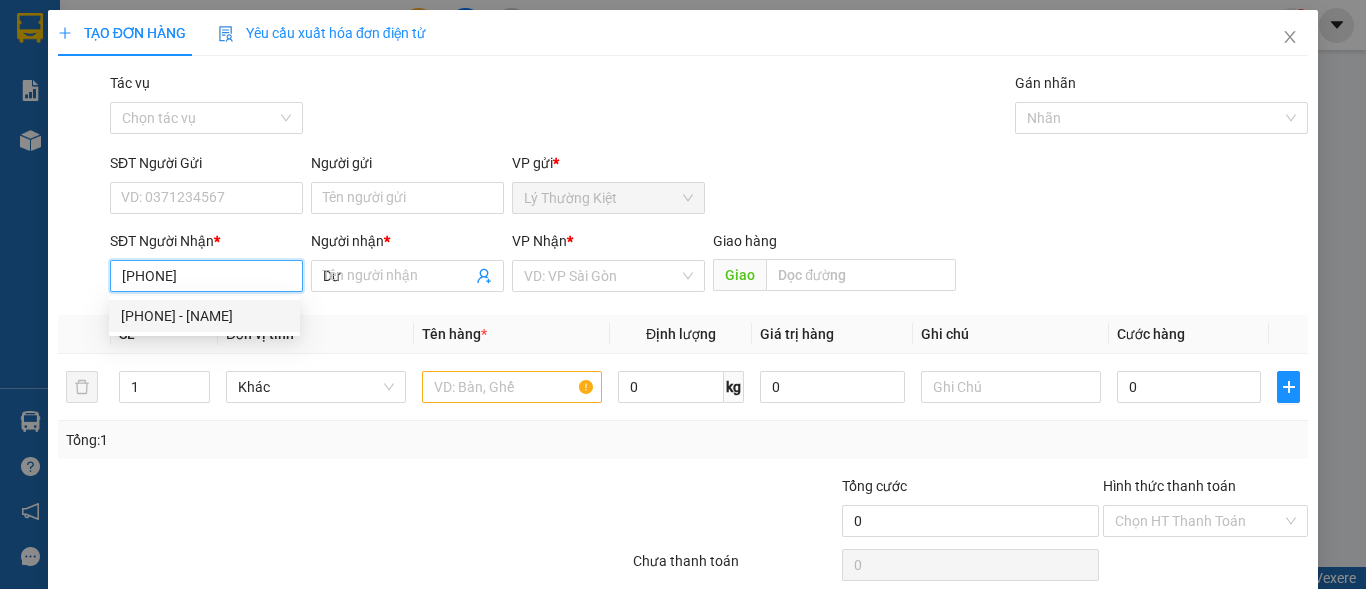 type on "40.000" 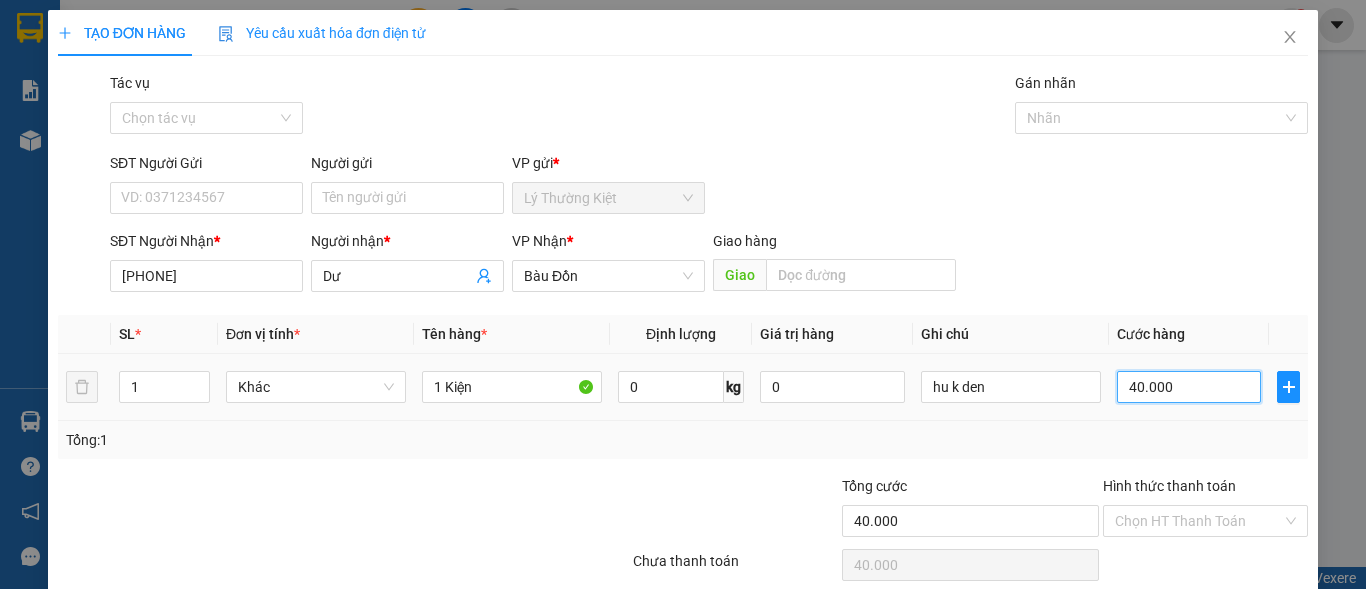 click on "40.000" at bounding box center [1189, 387] 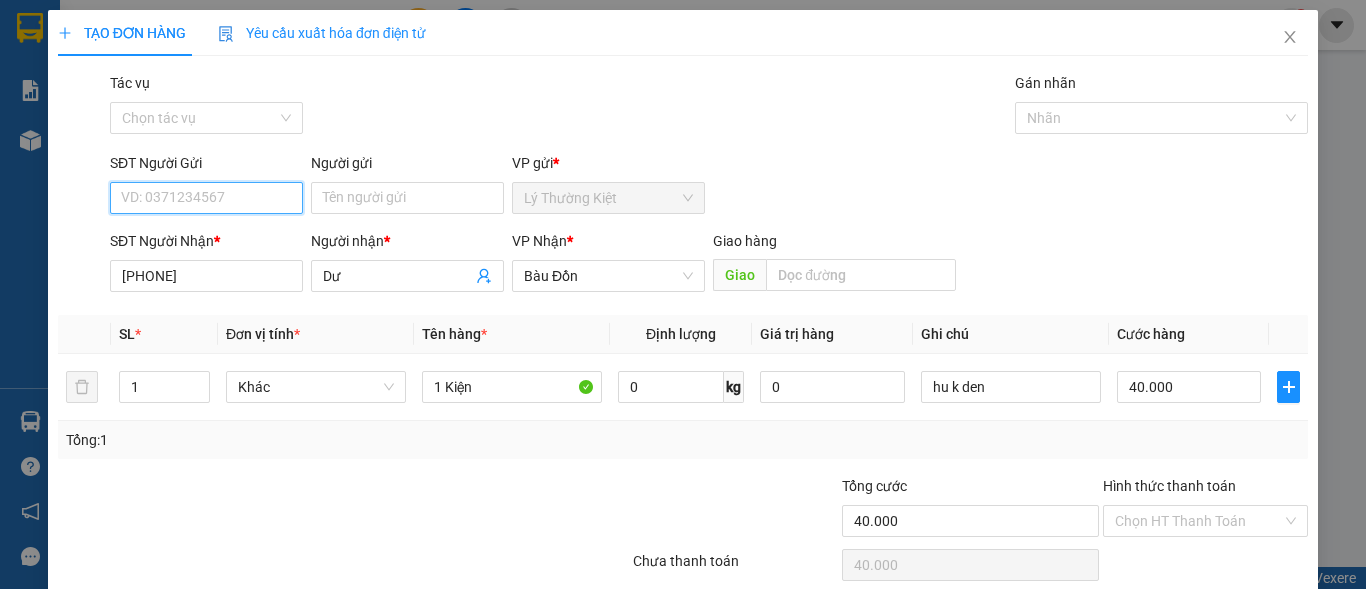 click on "SĐT Người Gửi" at bounding box center [206, 198] 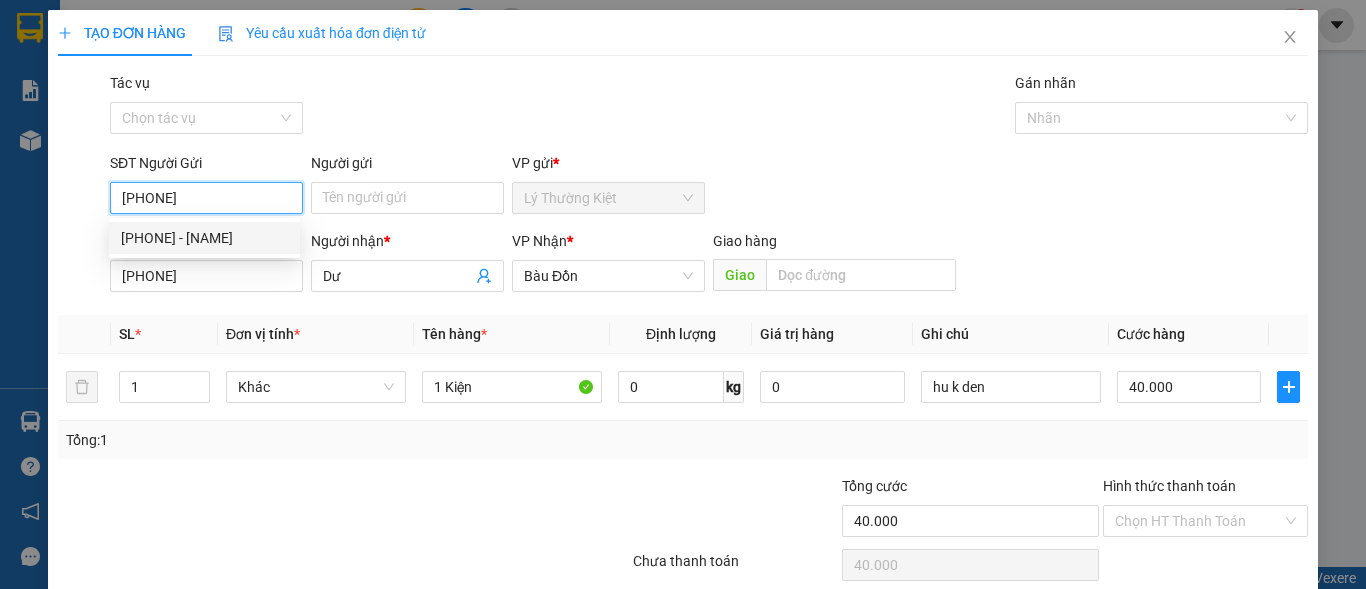 click on "[PHONE] - [NAME]" at bounding box center (204, 238) 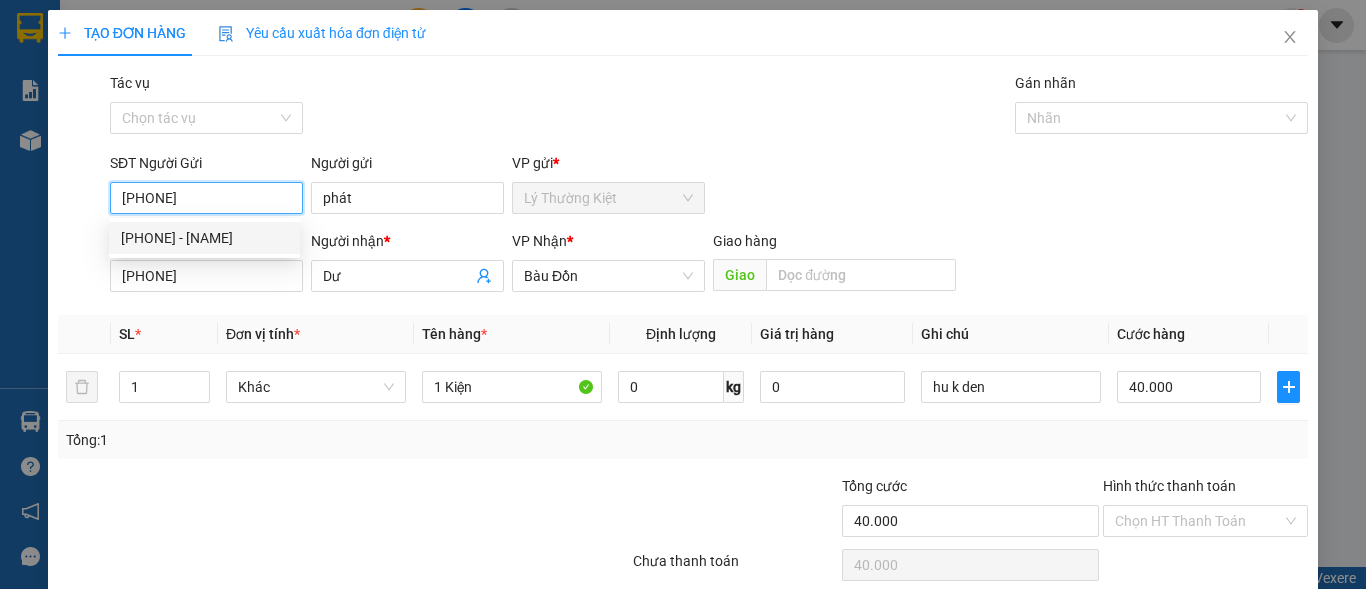 type on "[PHONE]" 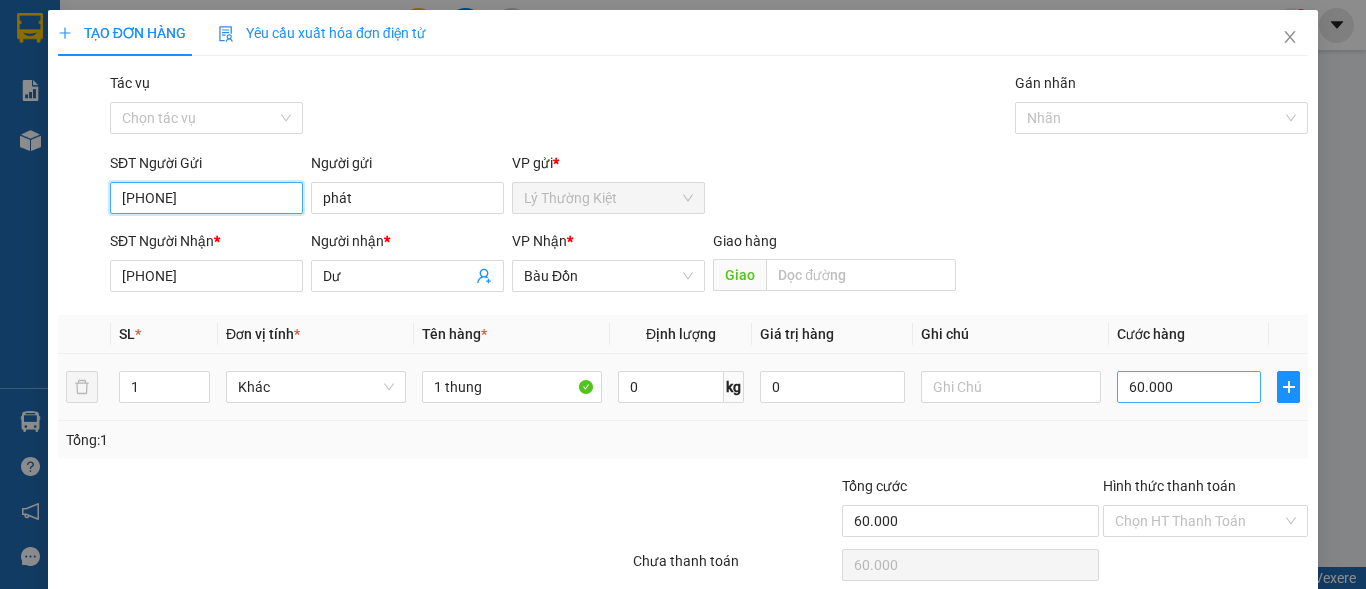 type on "[PHONE]" 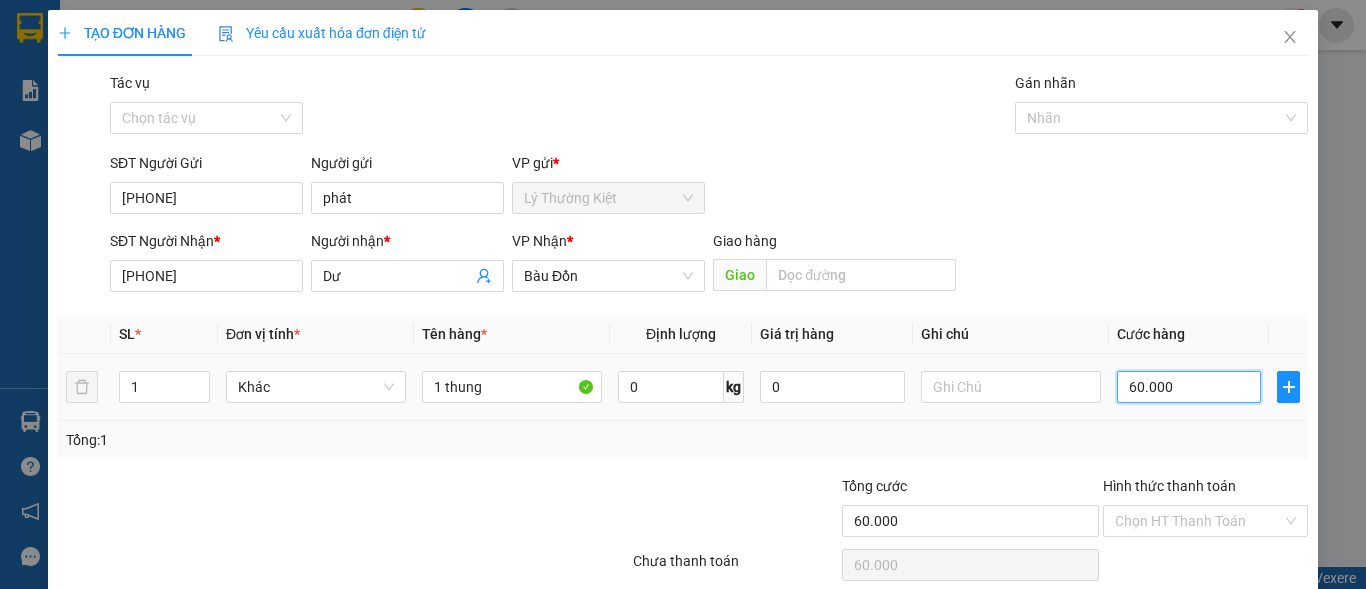 click on "60.000" at bounding box center [1189, 387] 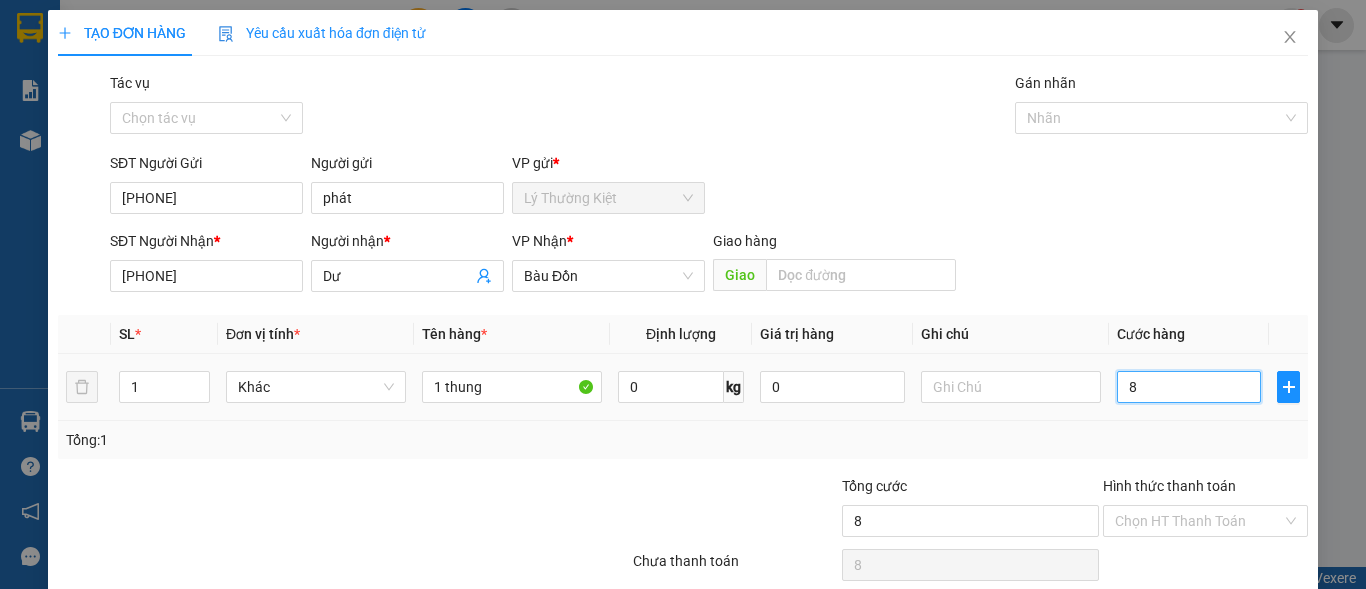 type on "80" 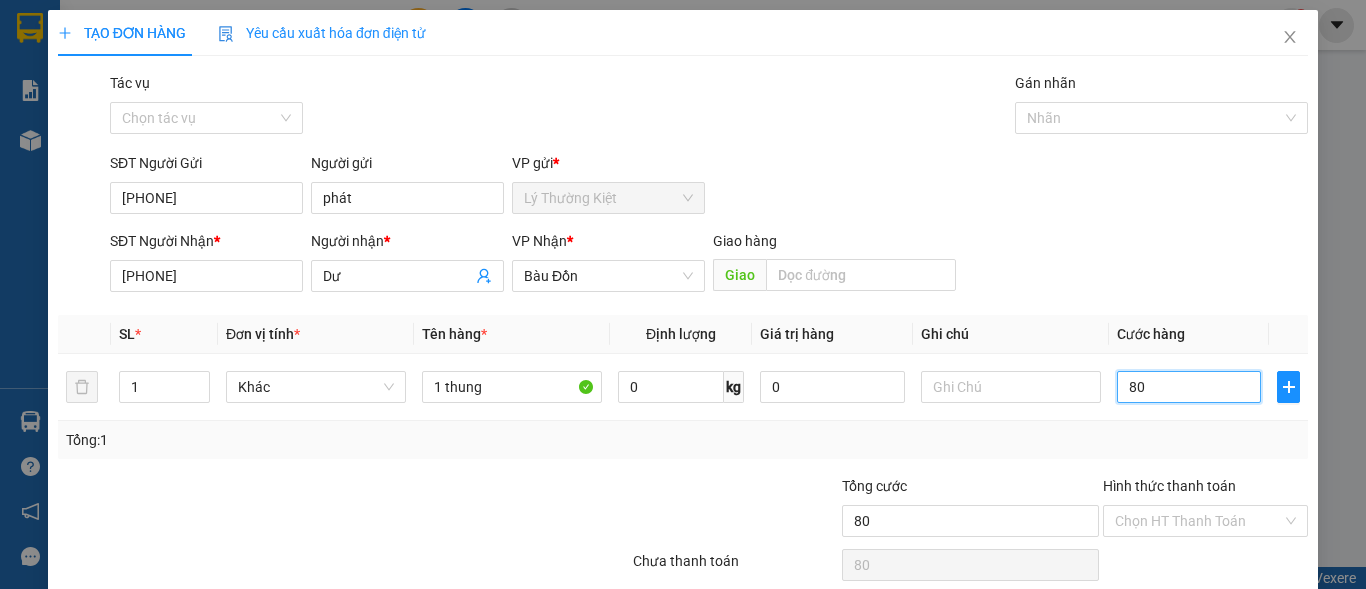 type on "80" 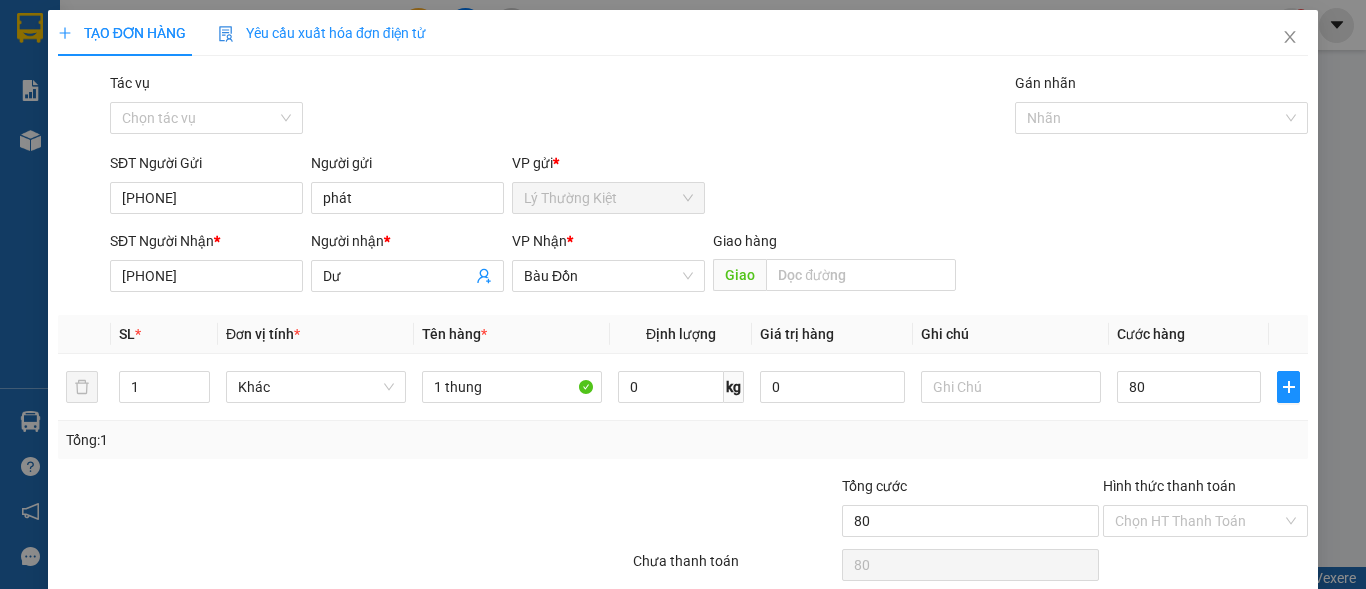 type on "80.000" 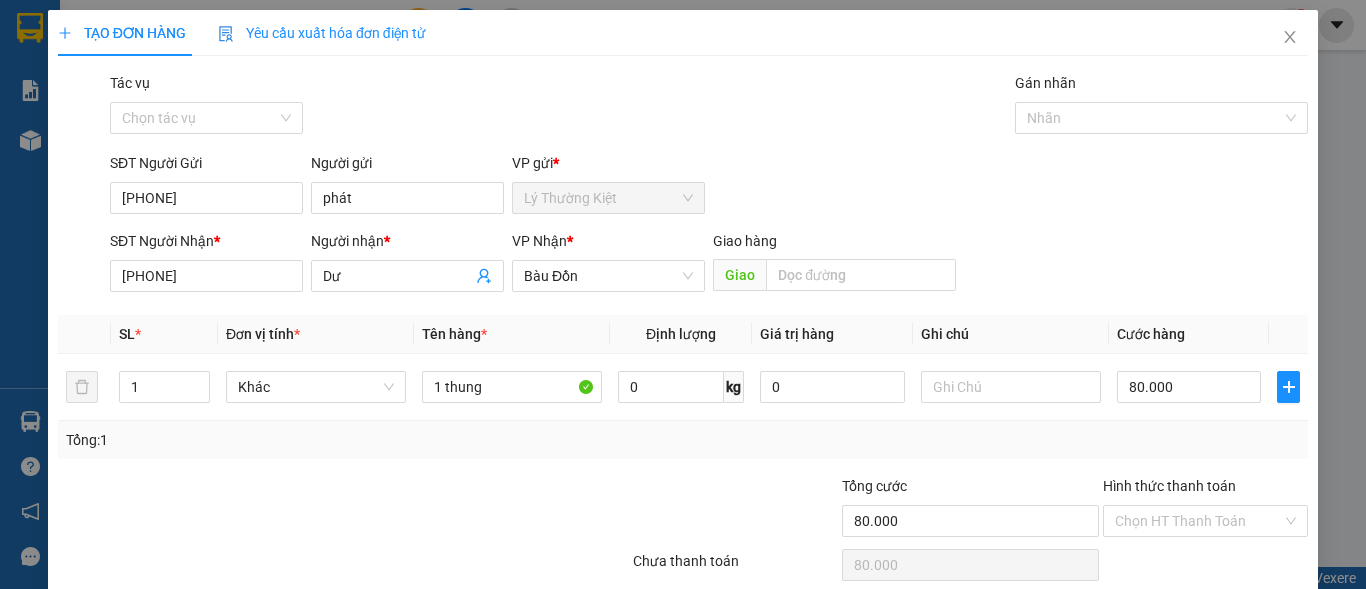 click on "Tổng:  1" at bounding box center (683, 440) 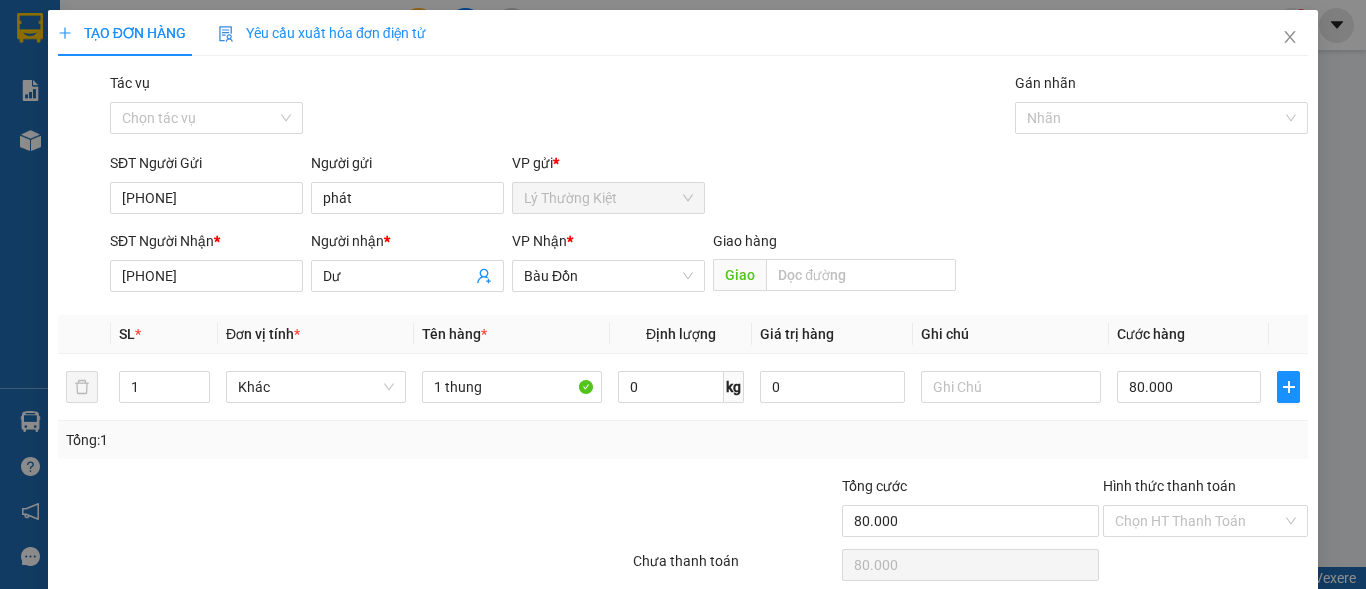 scroll, scrollTop: 82, scrollLeft: 0, axis: vertical 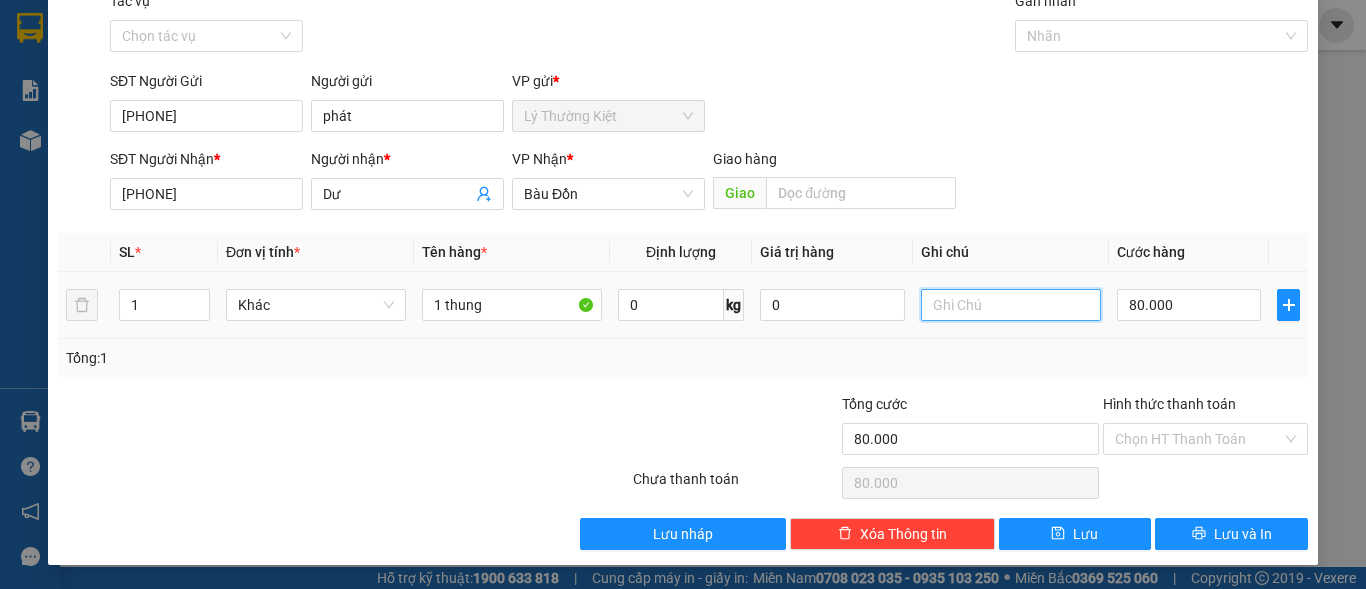 drag, startPoint x: 1017, startPoint y: 307, endPoint x: 1004, endPoint y: 320, distance: 18.384777 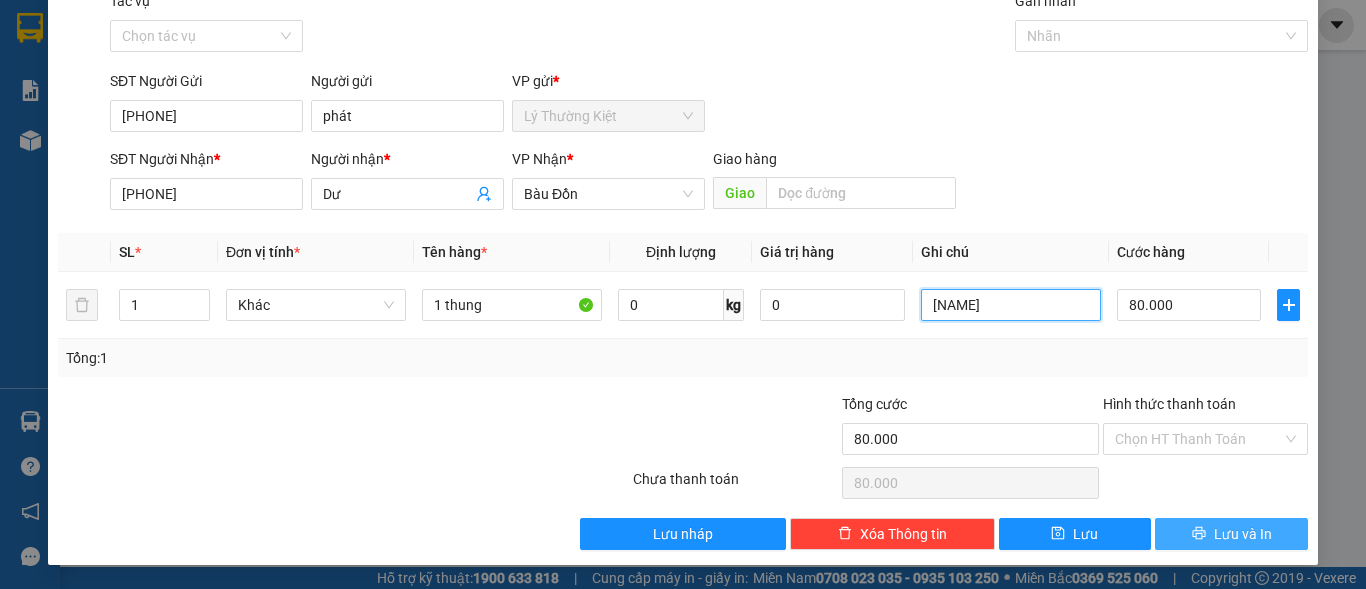 type on "[NAME]" 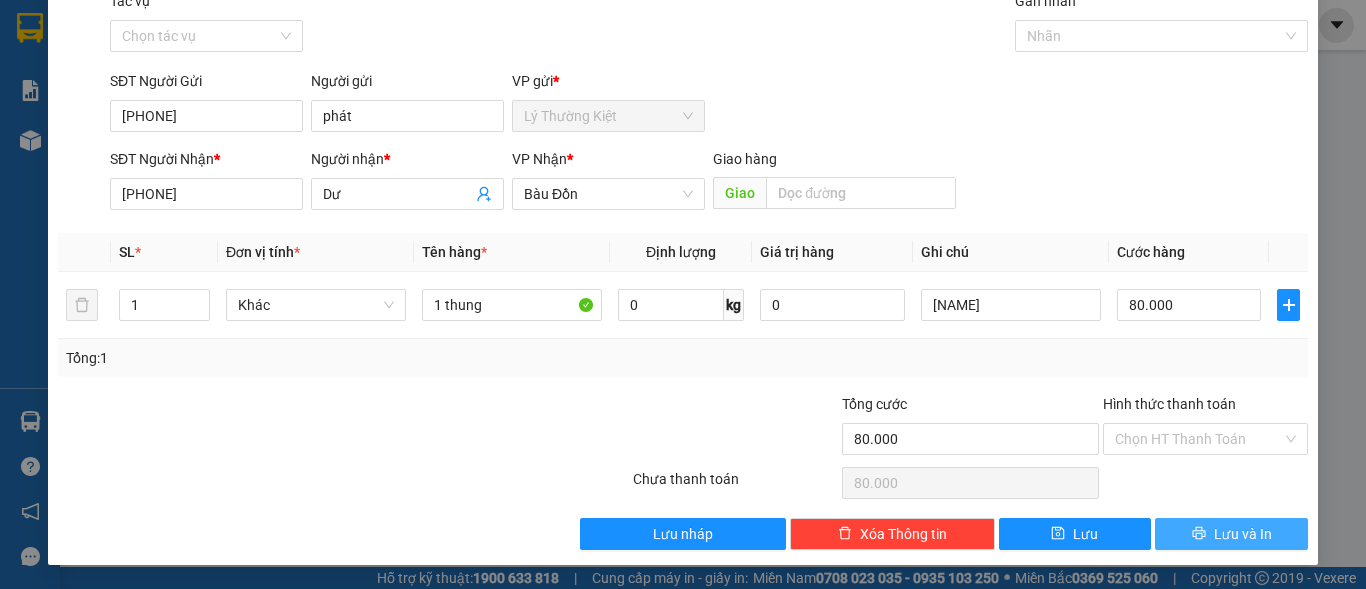 click on "Lưu và In" at bounding box center [1231, 534] 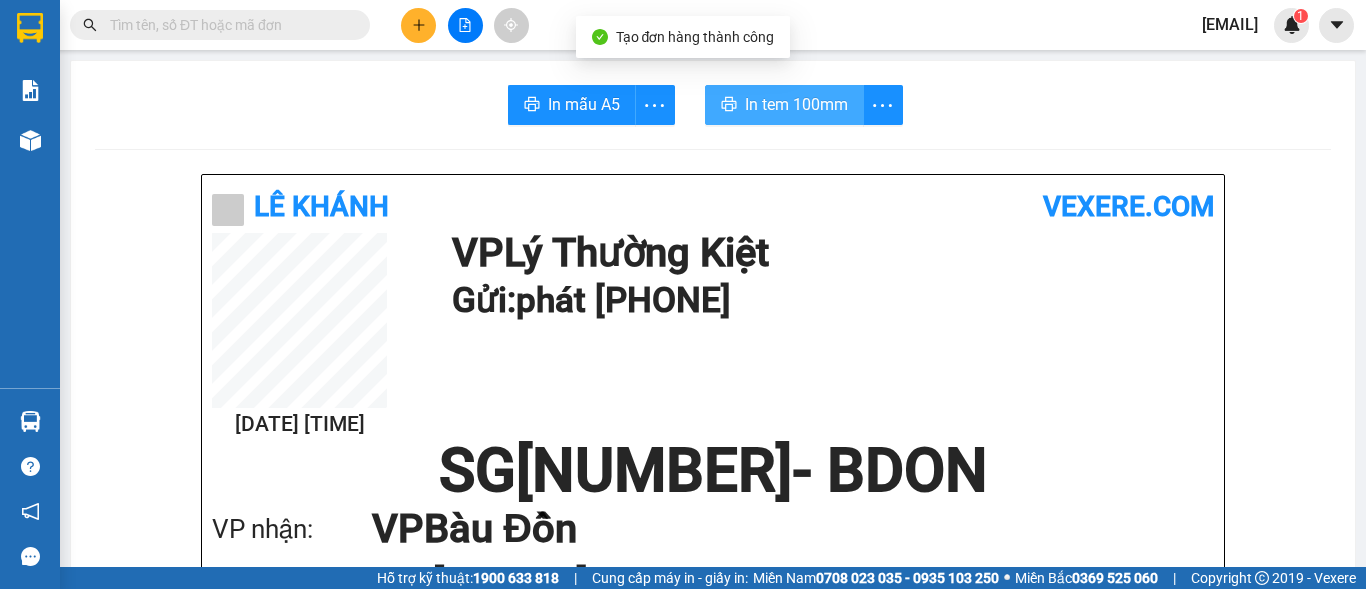 click on "In tem 100mm" at bounding box center [796, 104] 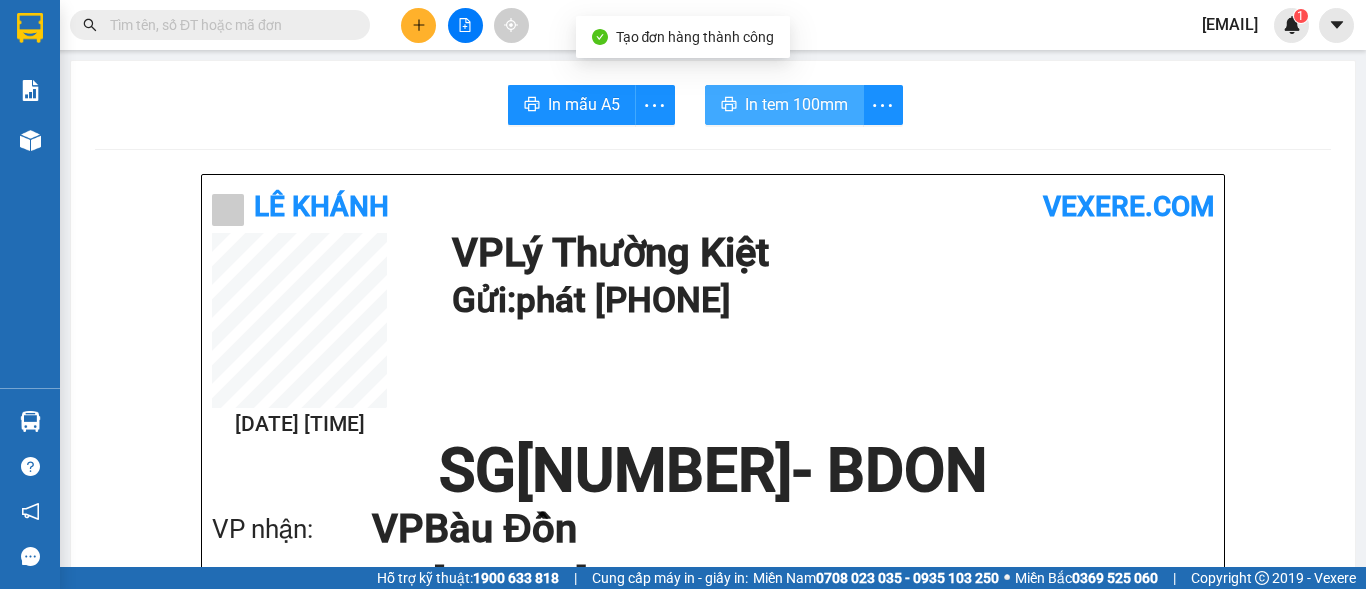 scroll, scrollTop: 0, scrollLeft: 0, axis: both 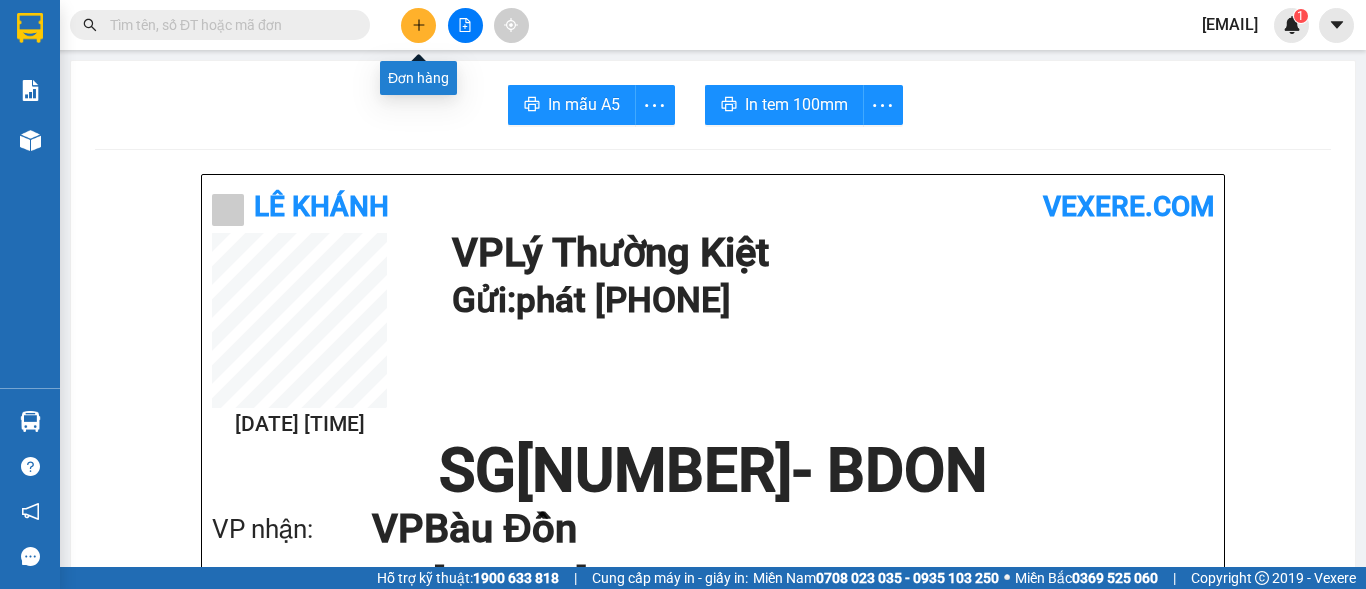 click at bounding box center [418, 25] 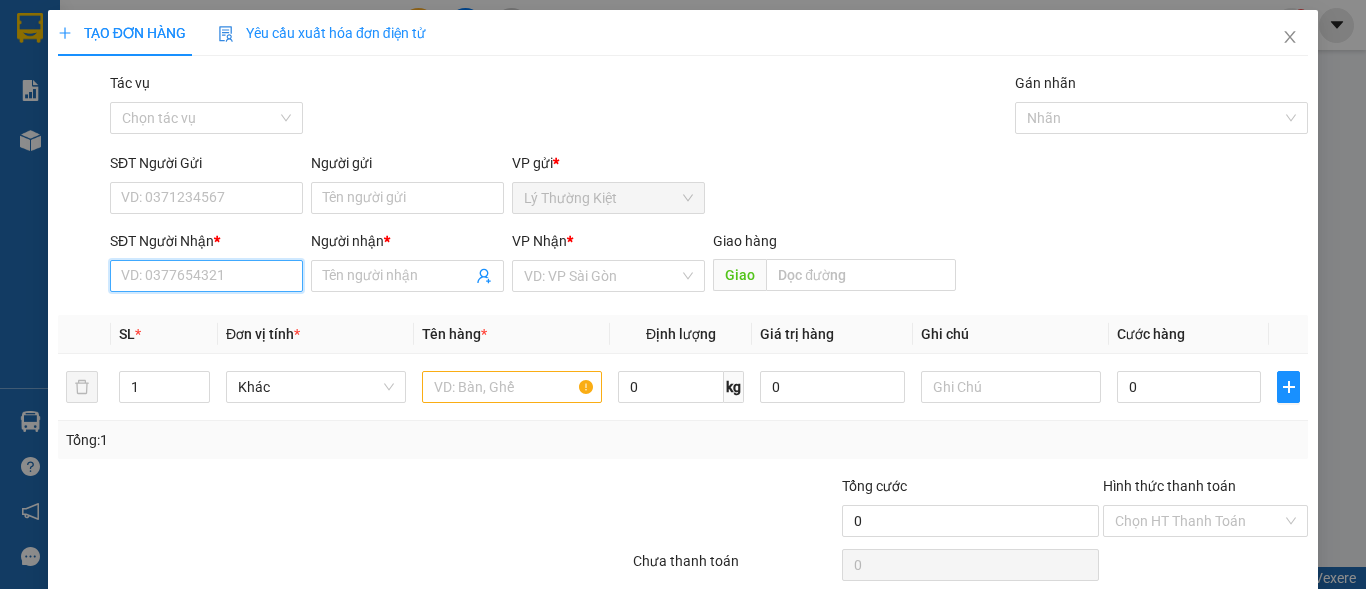 click on "SĐT Người Nhận  *" at bounding box center (206, 276) 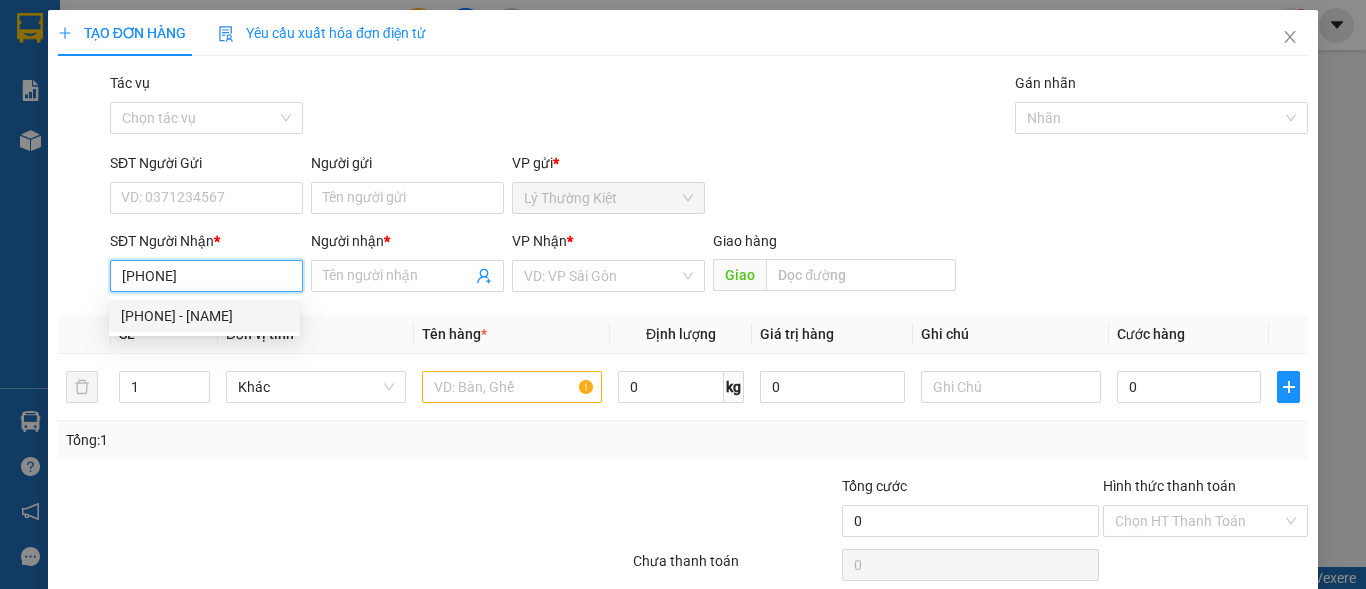 click on "[PHONE] - [NAME]" at bounding box center (204, 316) 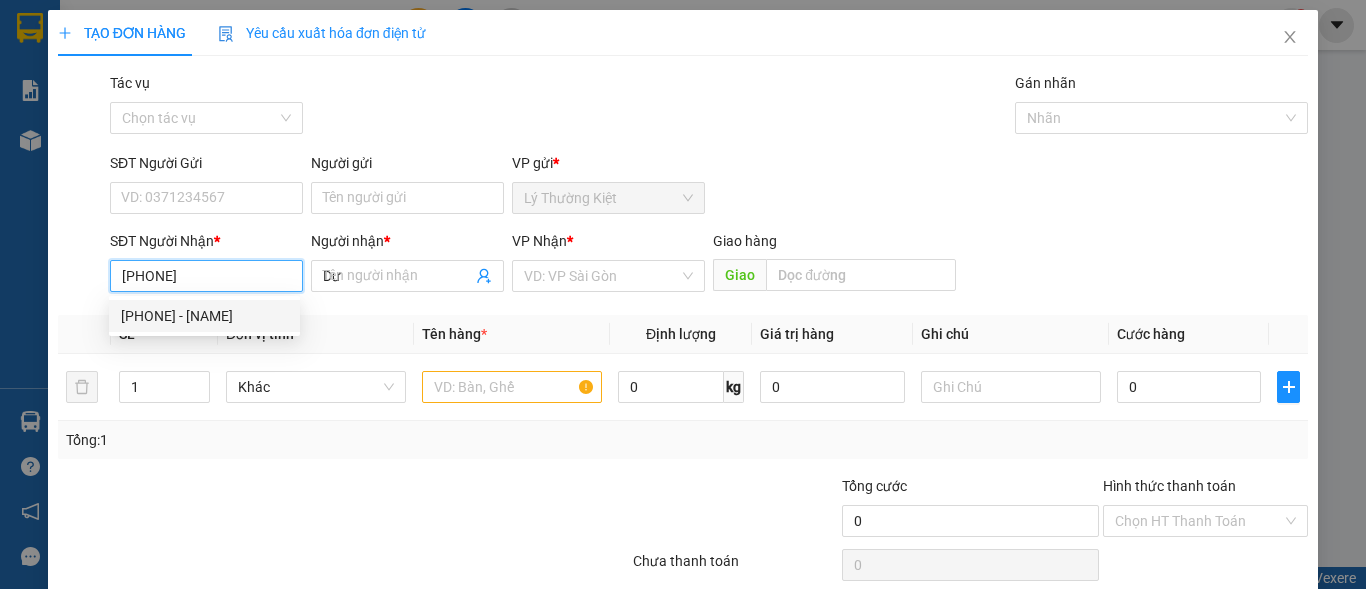 type on "80.000" 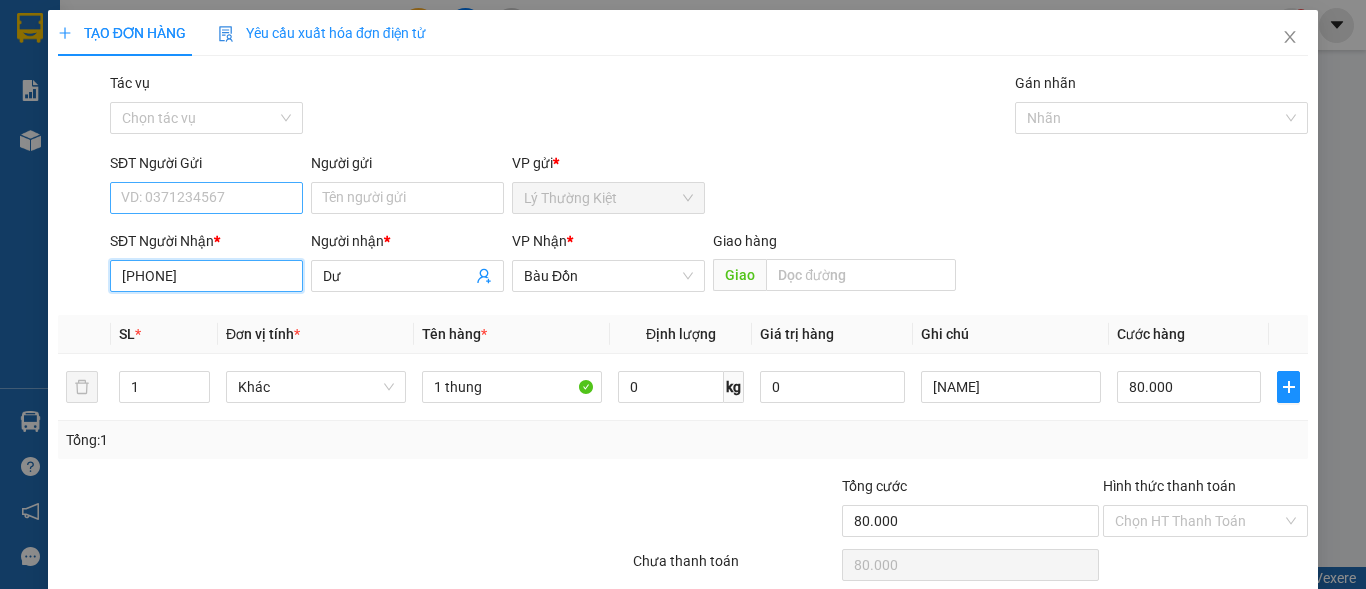 type on "[PHONE]" 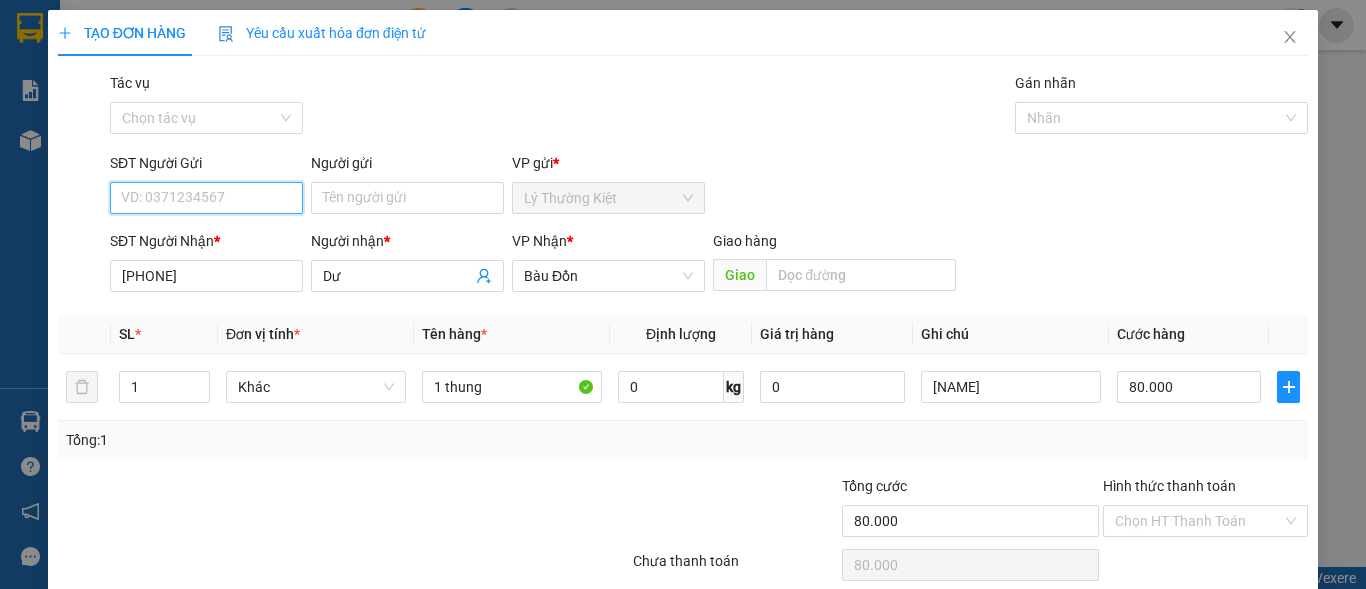 click on "SĐT Người Gửi" at bounding box center [206, 198] 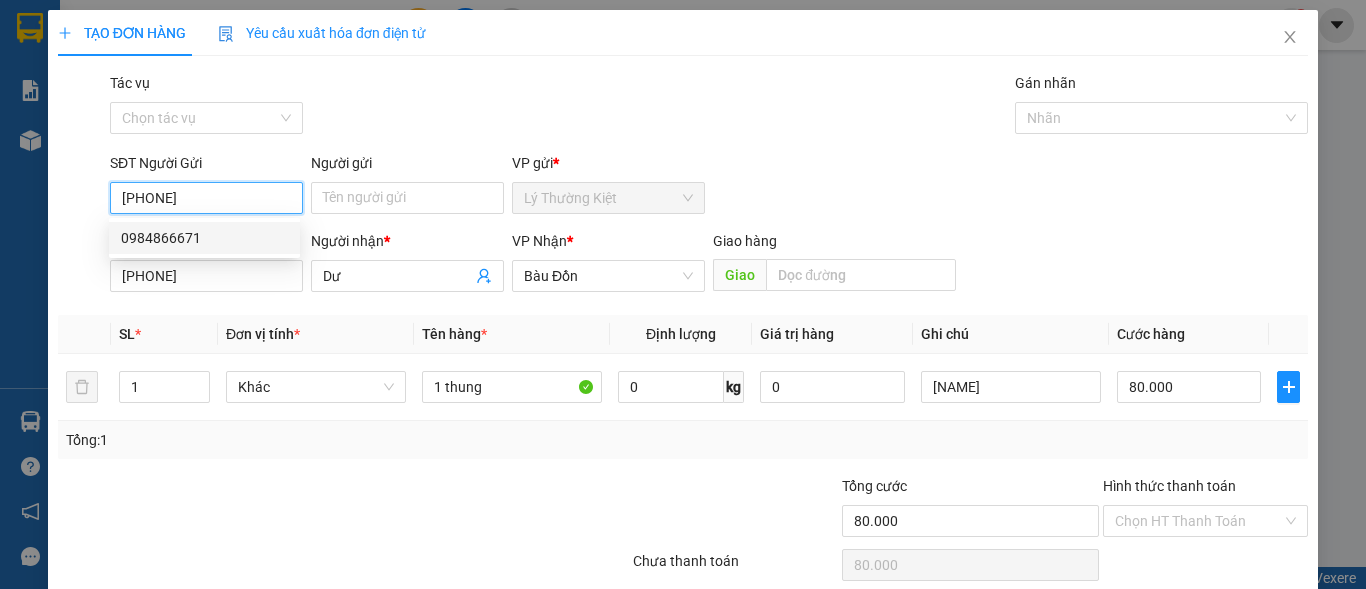 click on "0984866671" at bounding box center [204, 238] 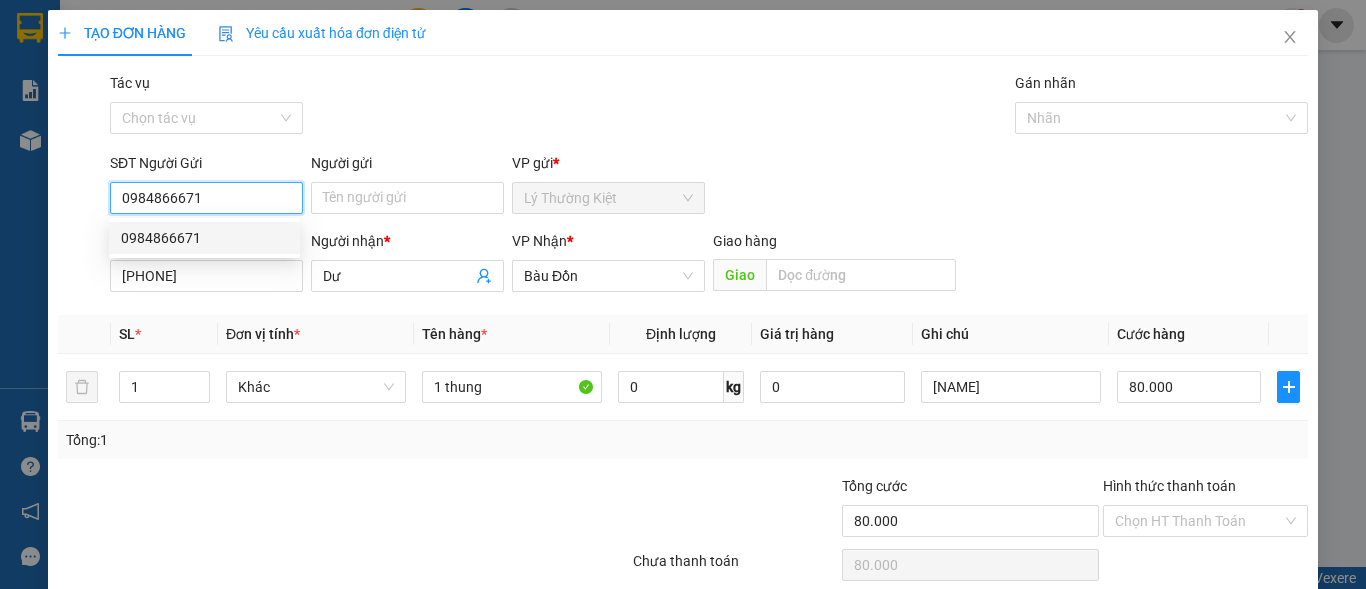 type on "50.000" 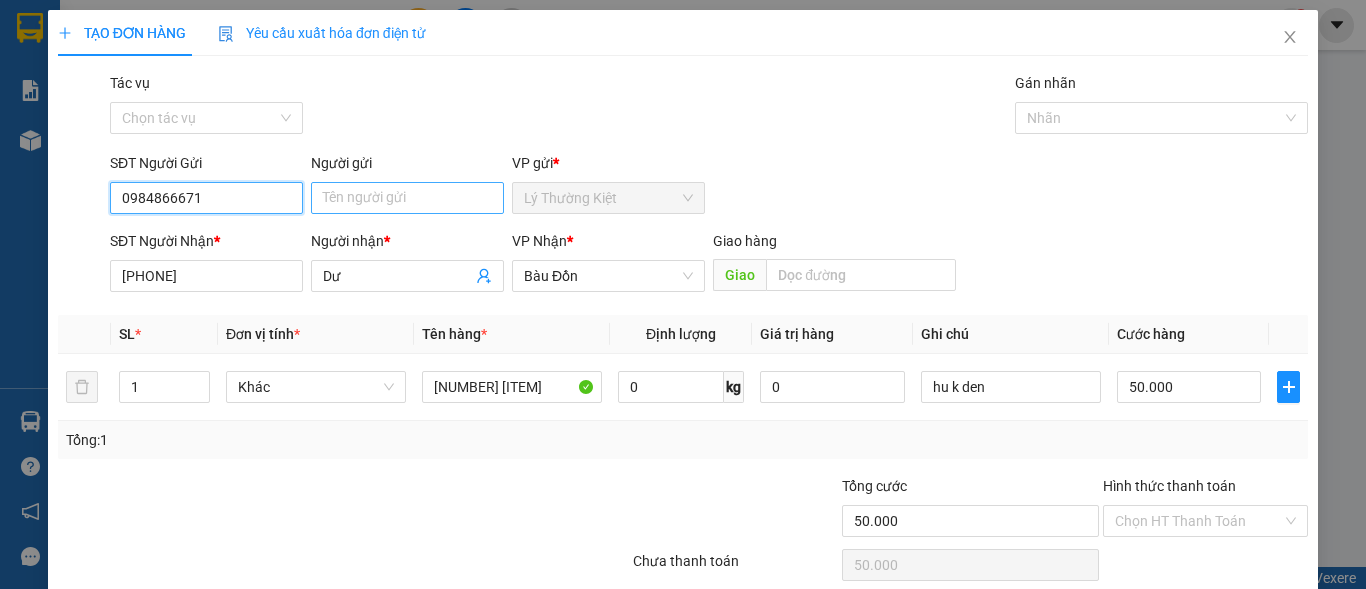 type on "0984866671" 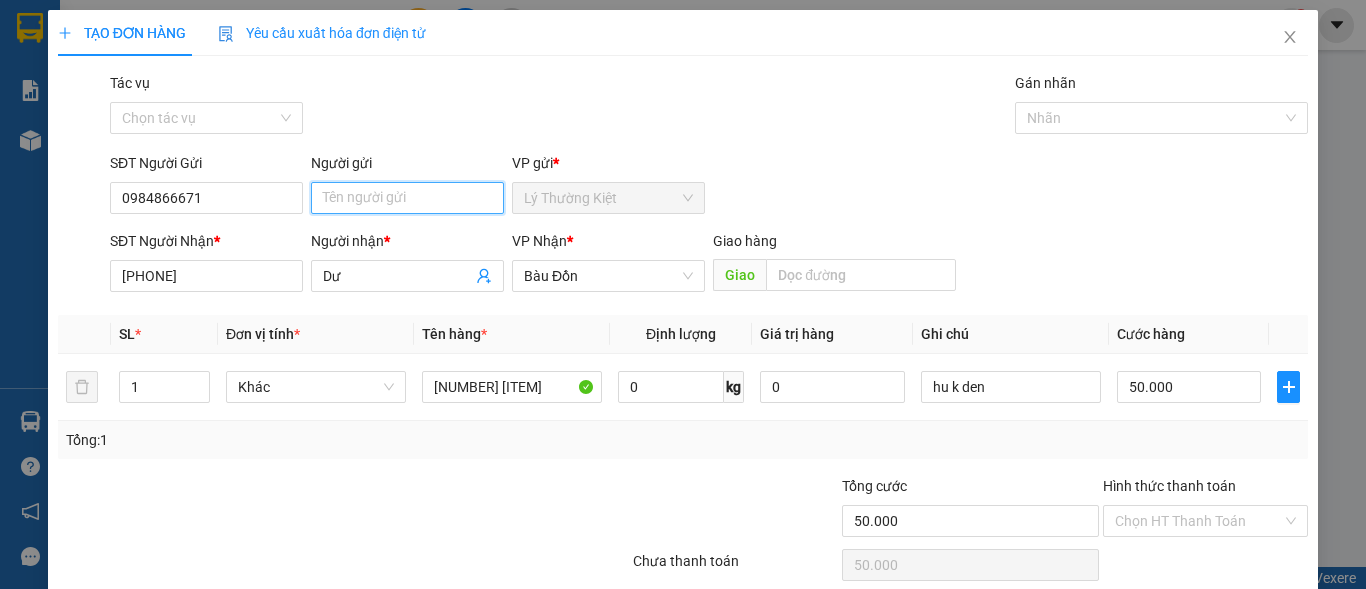 click on "Người gửi" at bounding box center (407, 198) 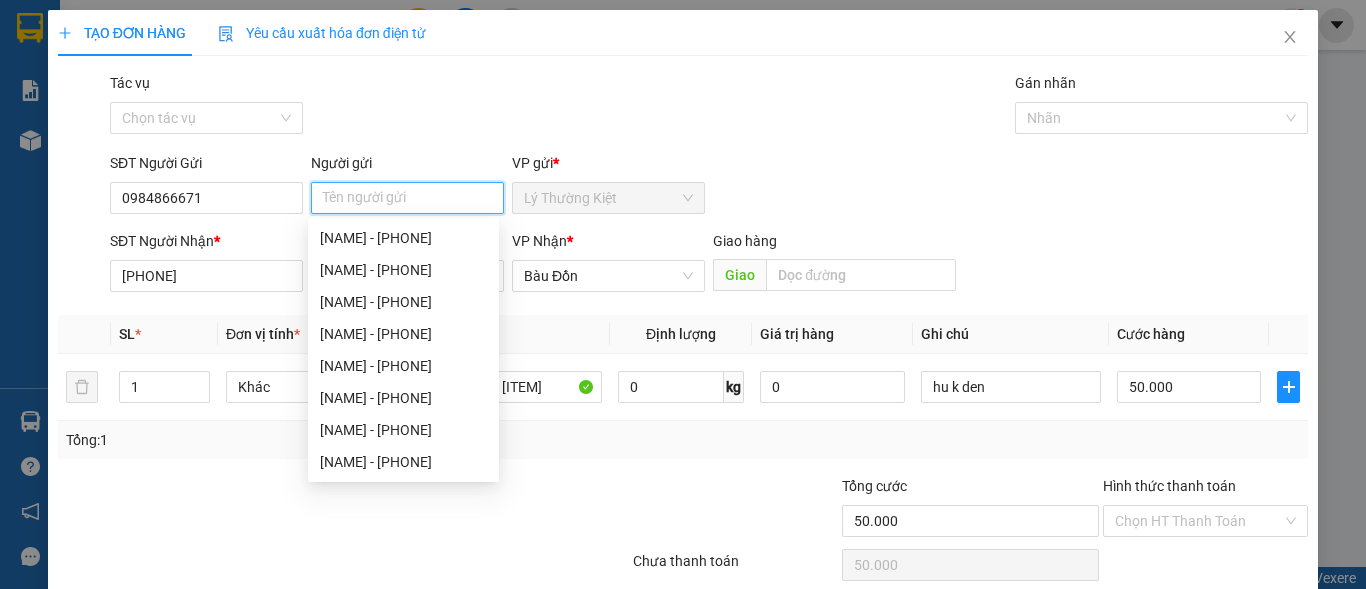 type on "a" 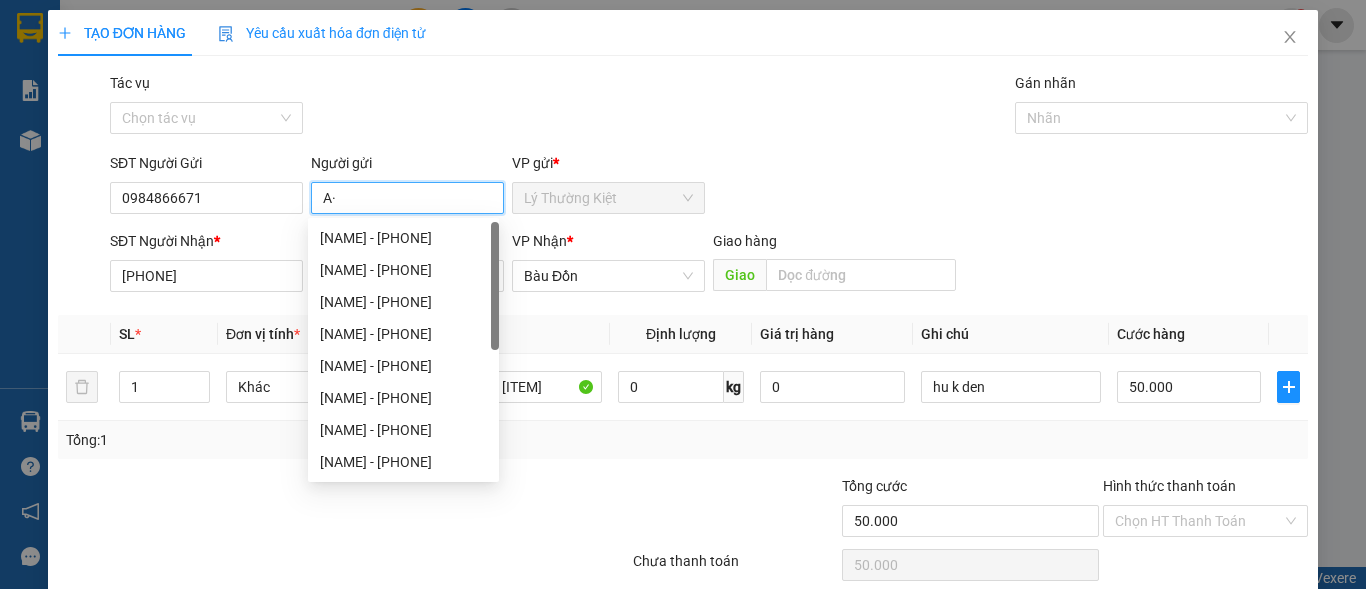 type on "A" 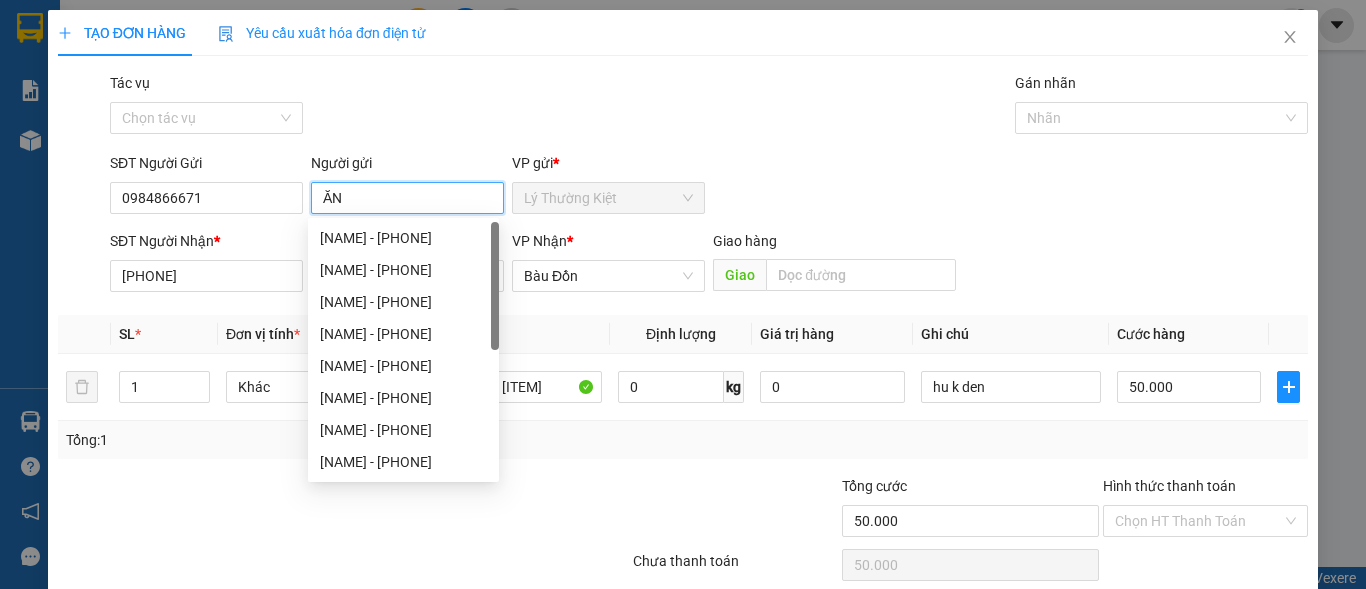 type on "Ă" 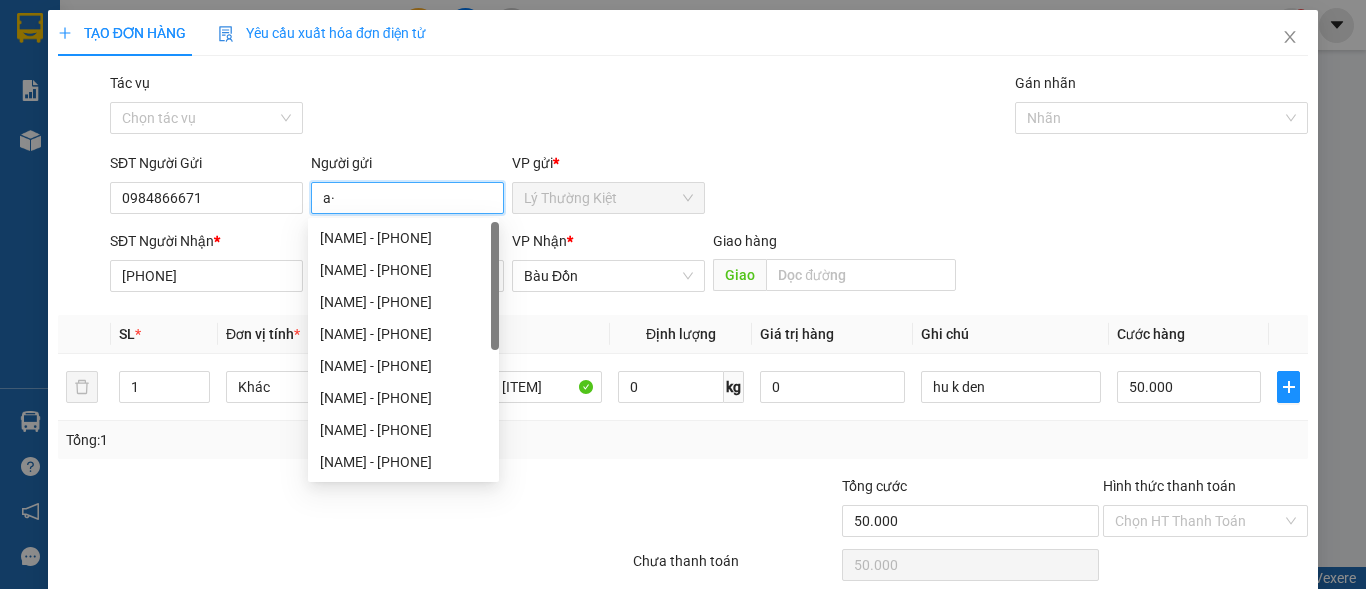type on "a" 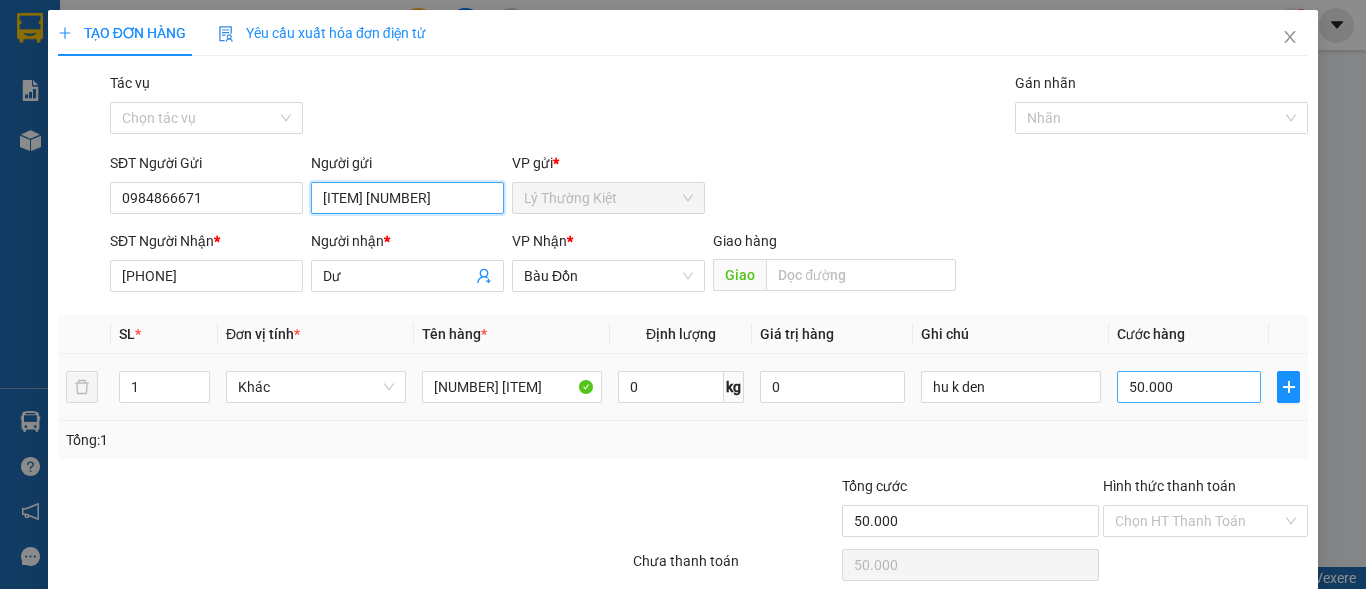 type on "[ITEM] [NUMBER]" 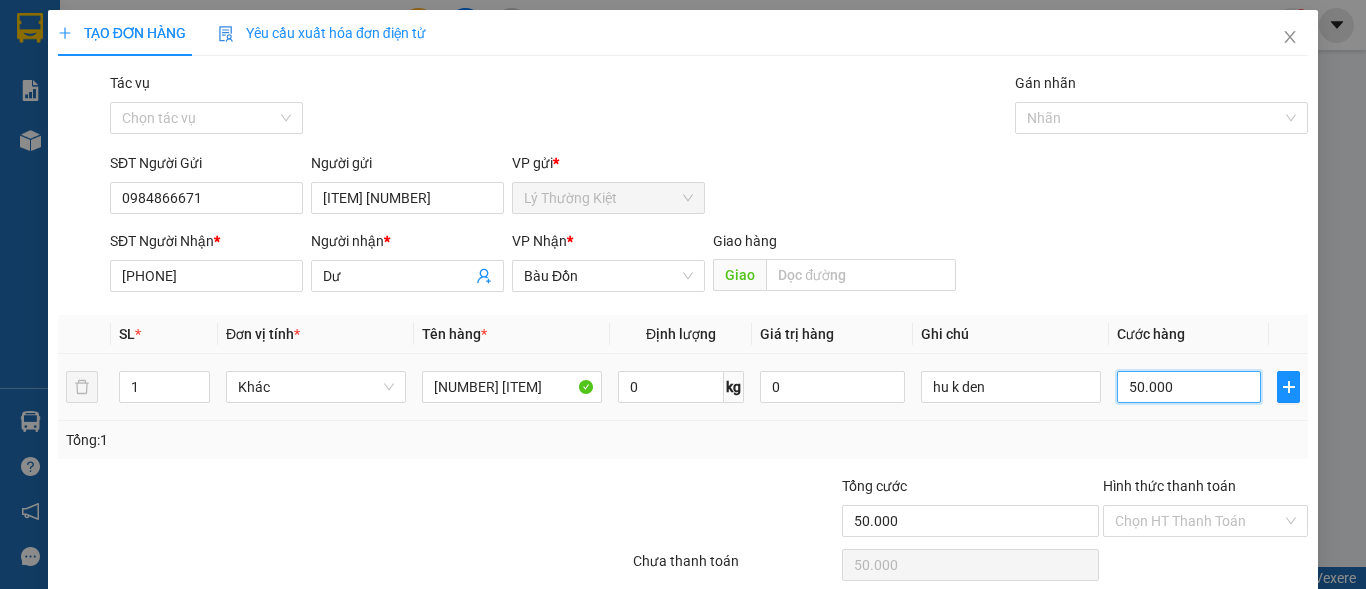 click on "50.000" at bounding box center [1189, 387] 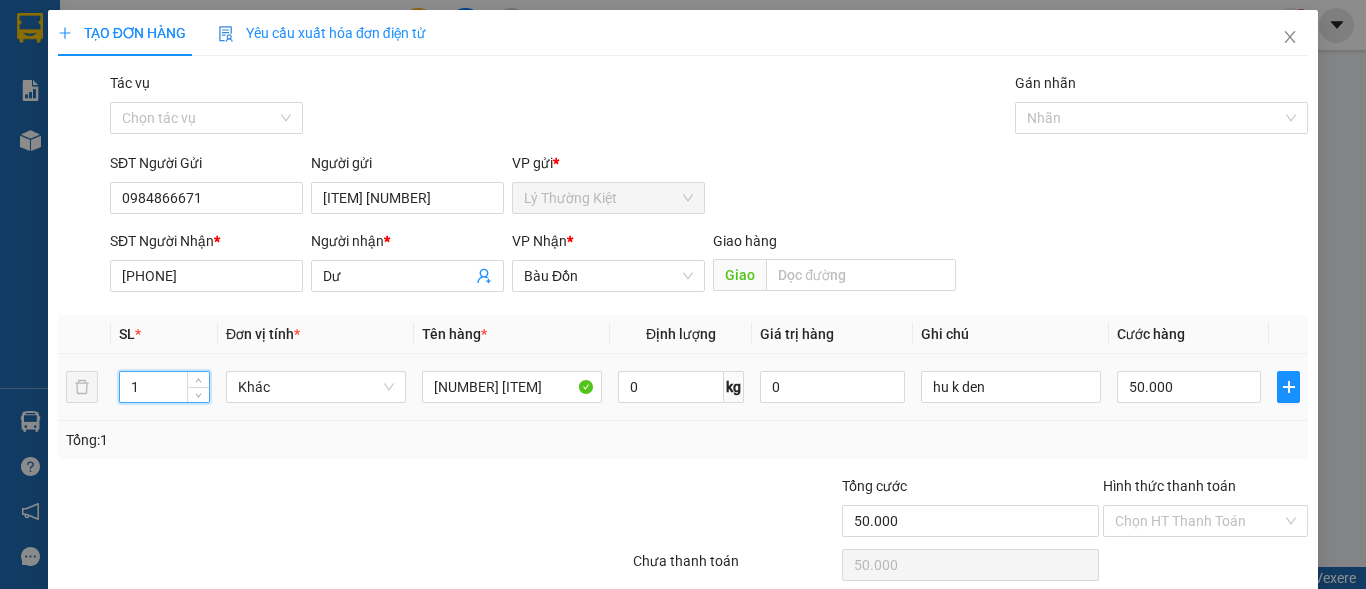 click on "1" at bounding box center [164, 387] 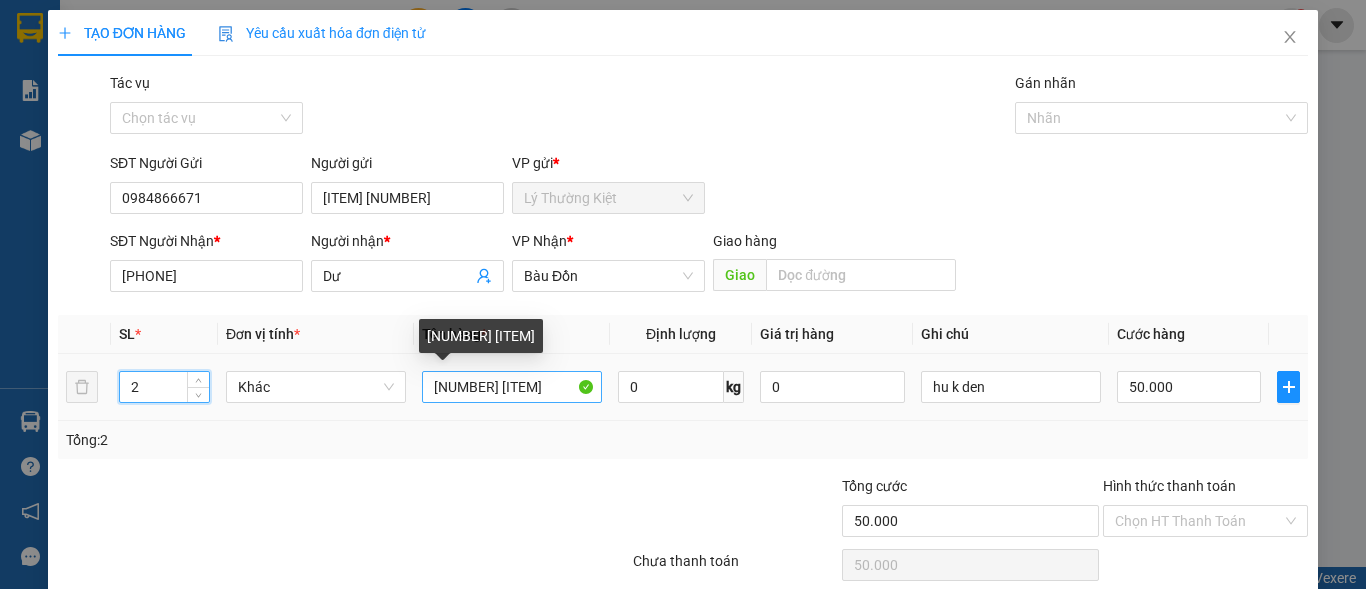 type on "2" 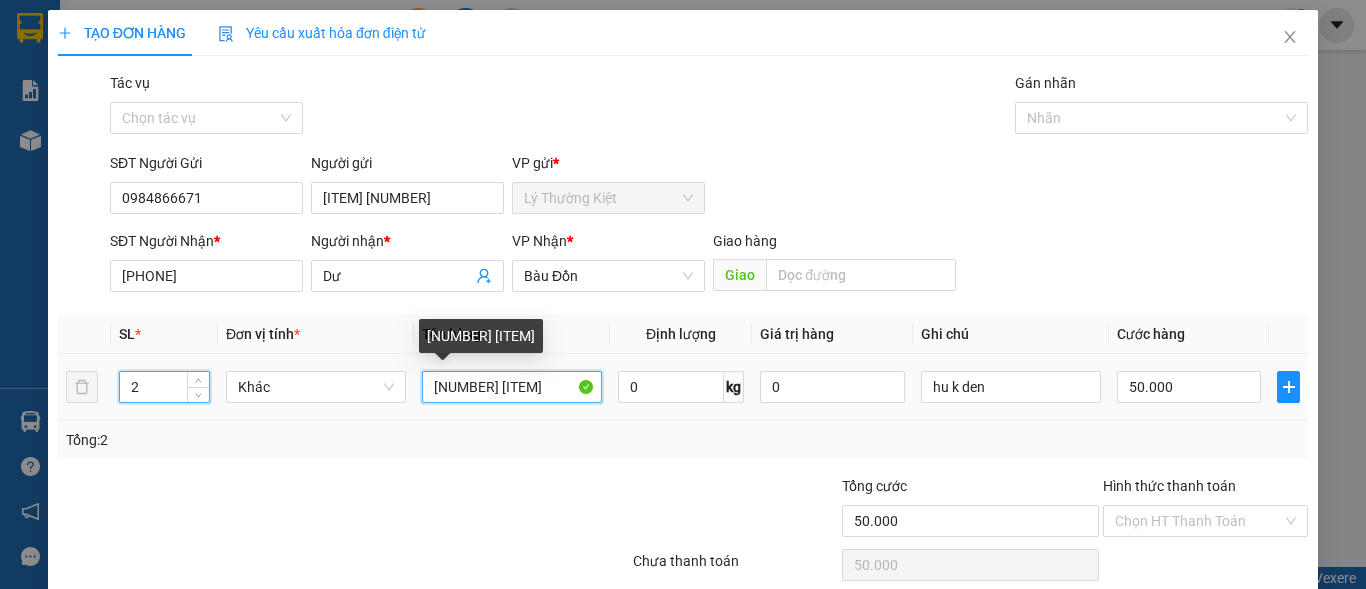click on "[NUMBER] [ITEM]" at bounding box center [512, 387] 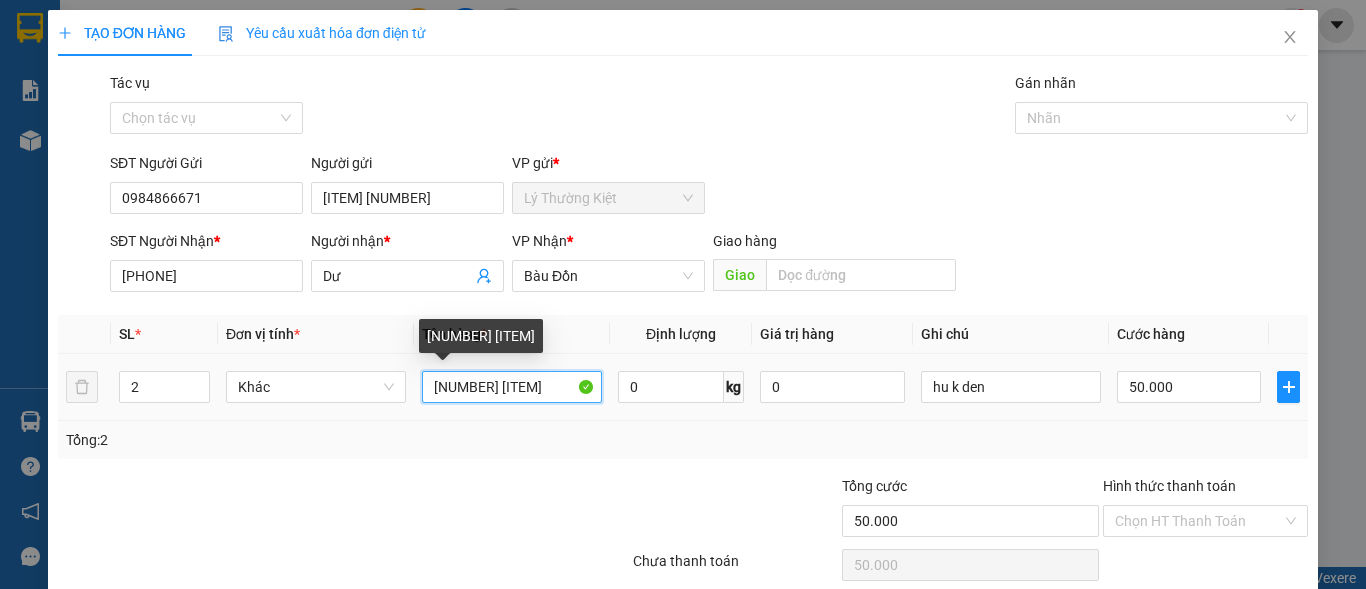 drag, startPoint x: 565, startPoint y: 389, endPoint x: 531, endPoint y: 393, distance: 34.234486 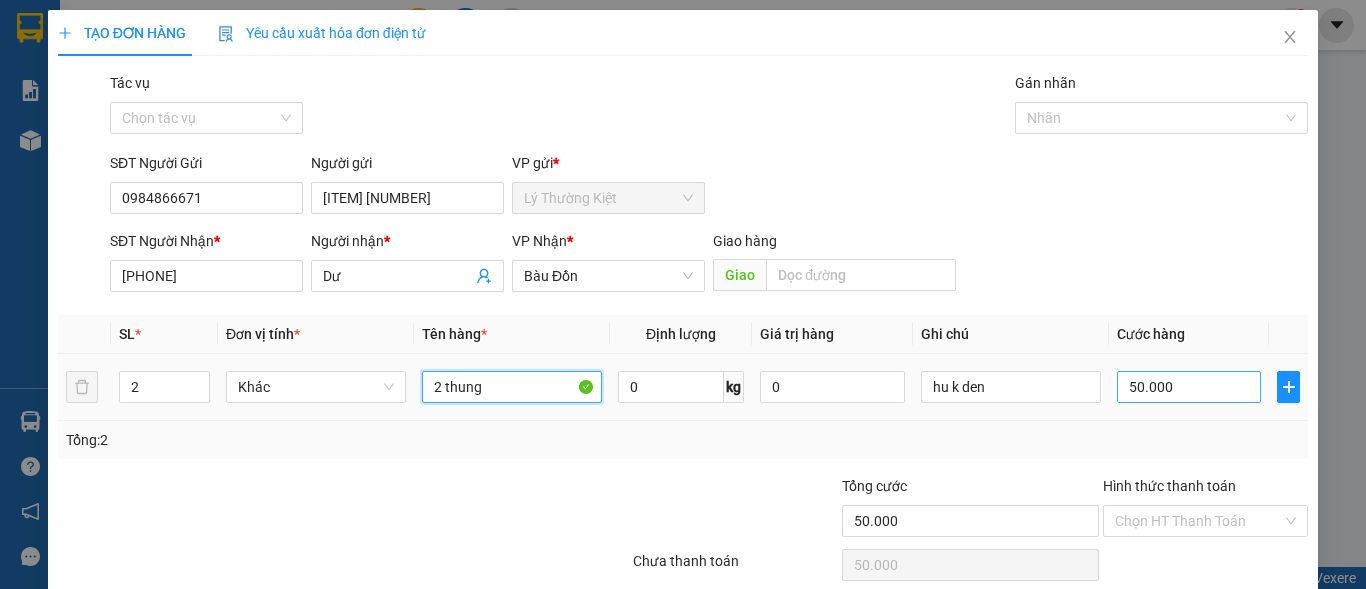 type on "2 thung" 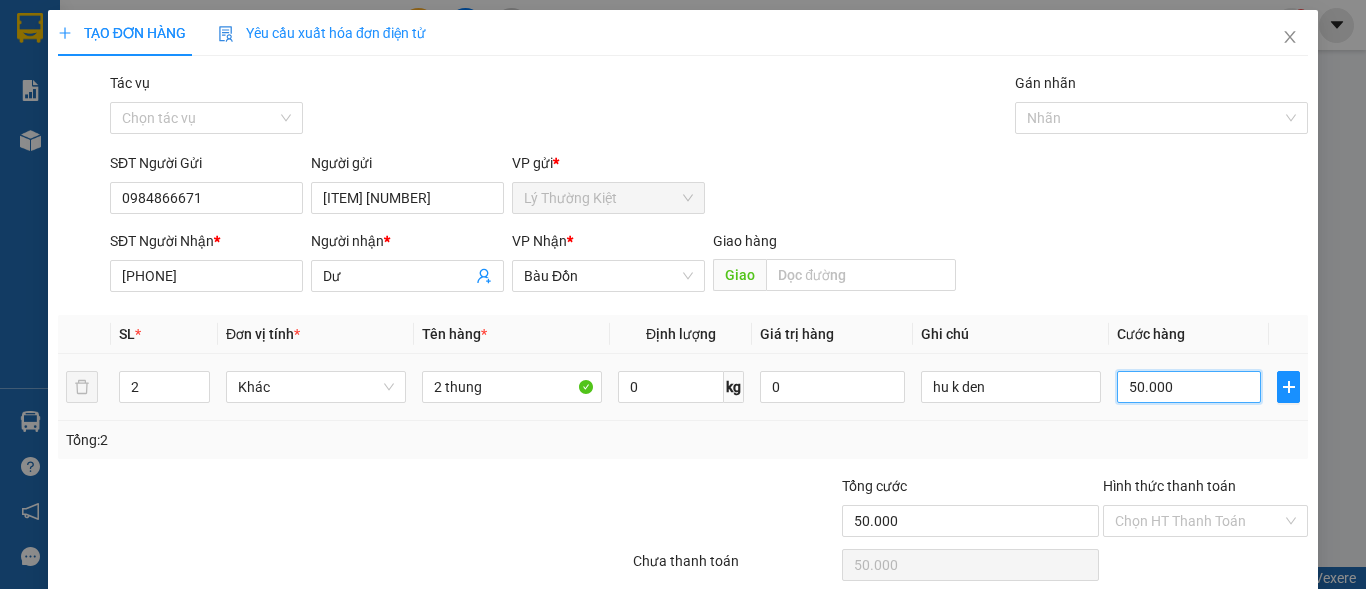 click on "50.000" at bounding box center [1189, 387] 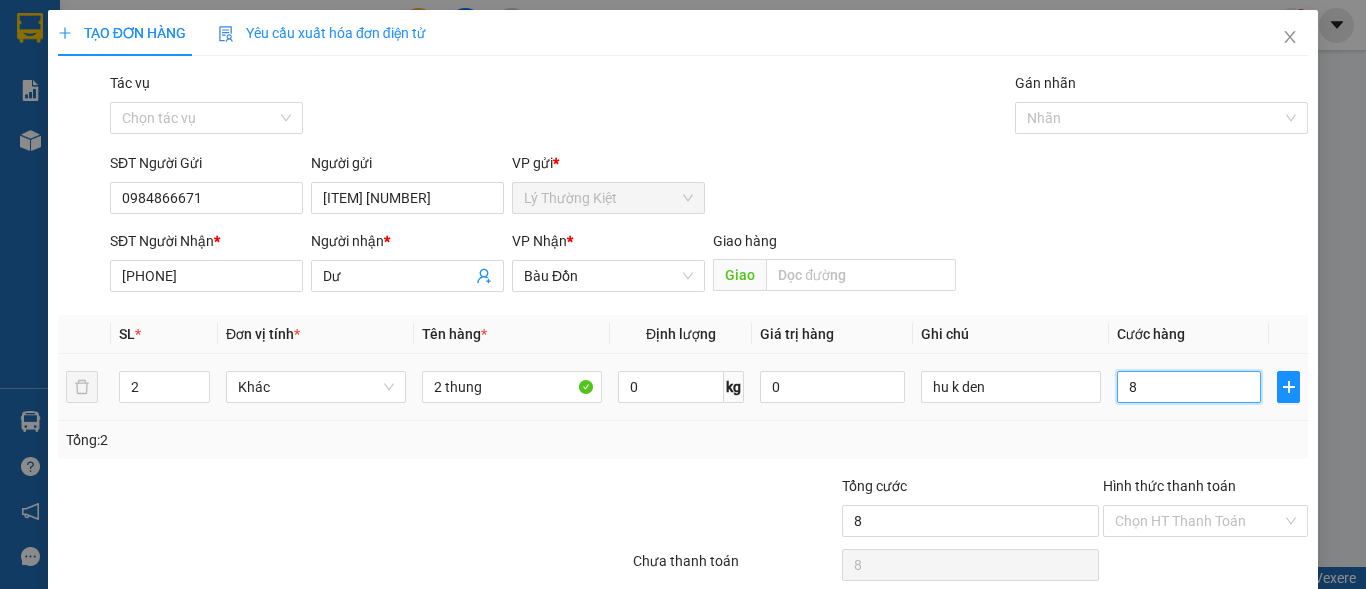 type on "80" 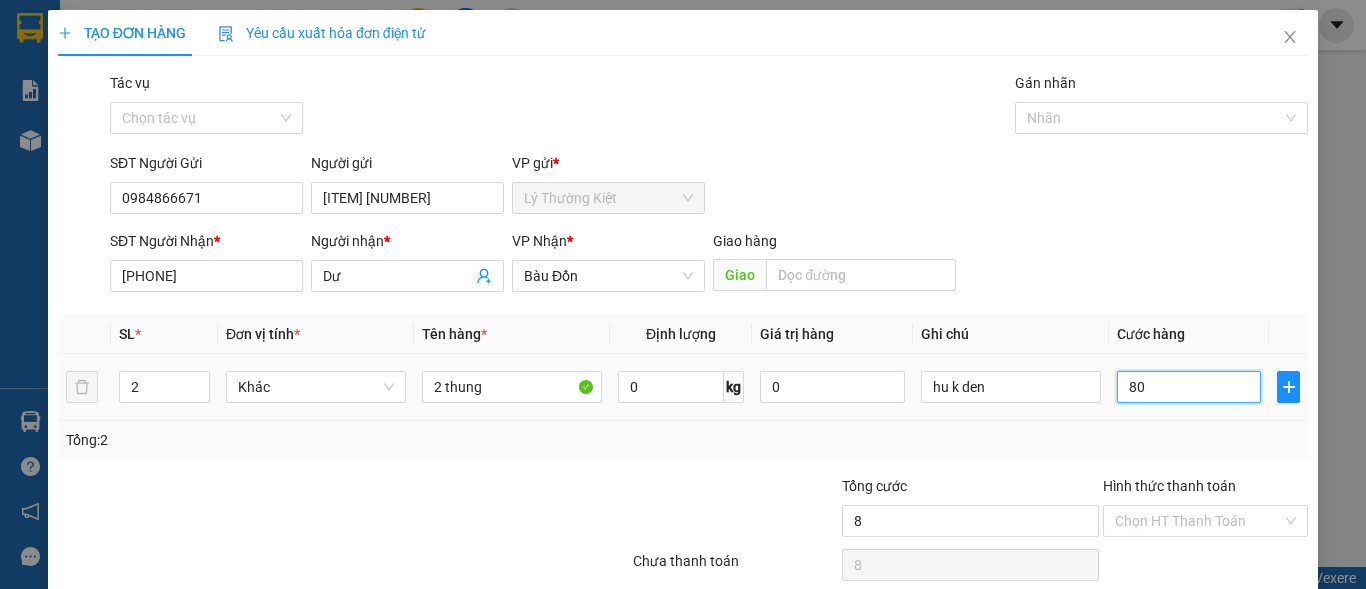 type on "80" 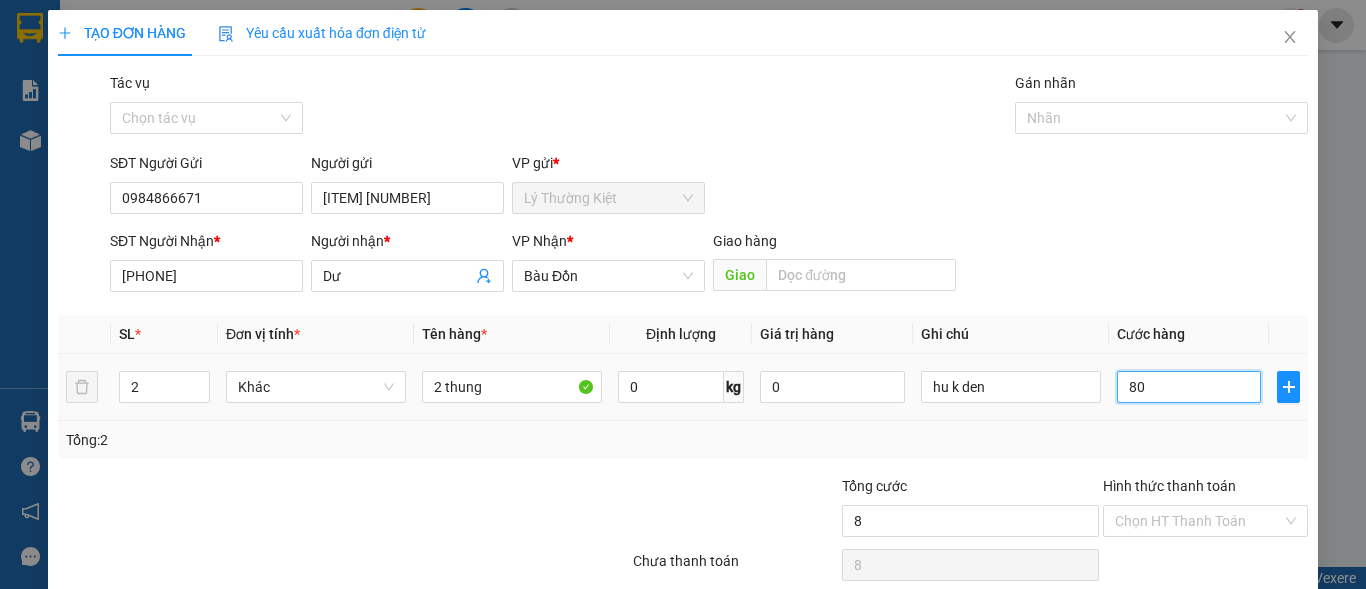 type on "80" 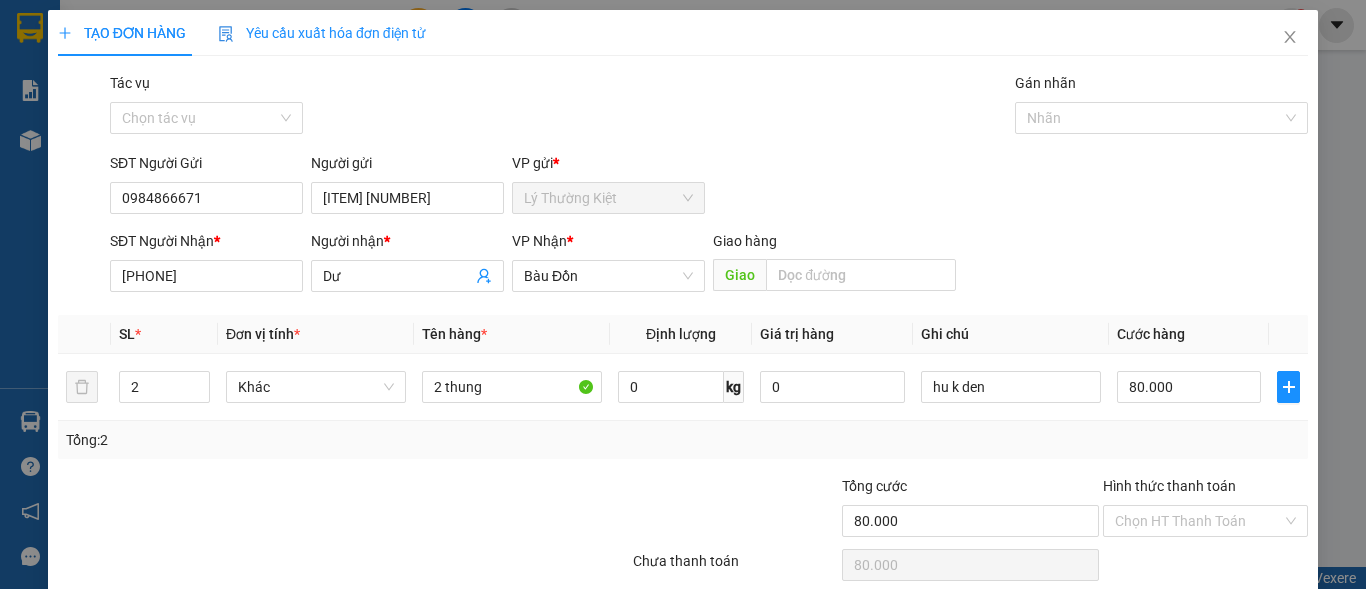 click on "Lưu và In" at bounding box center [1243, 616] 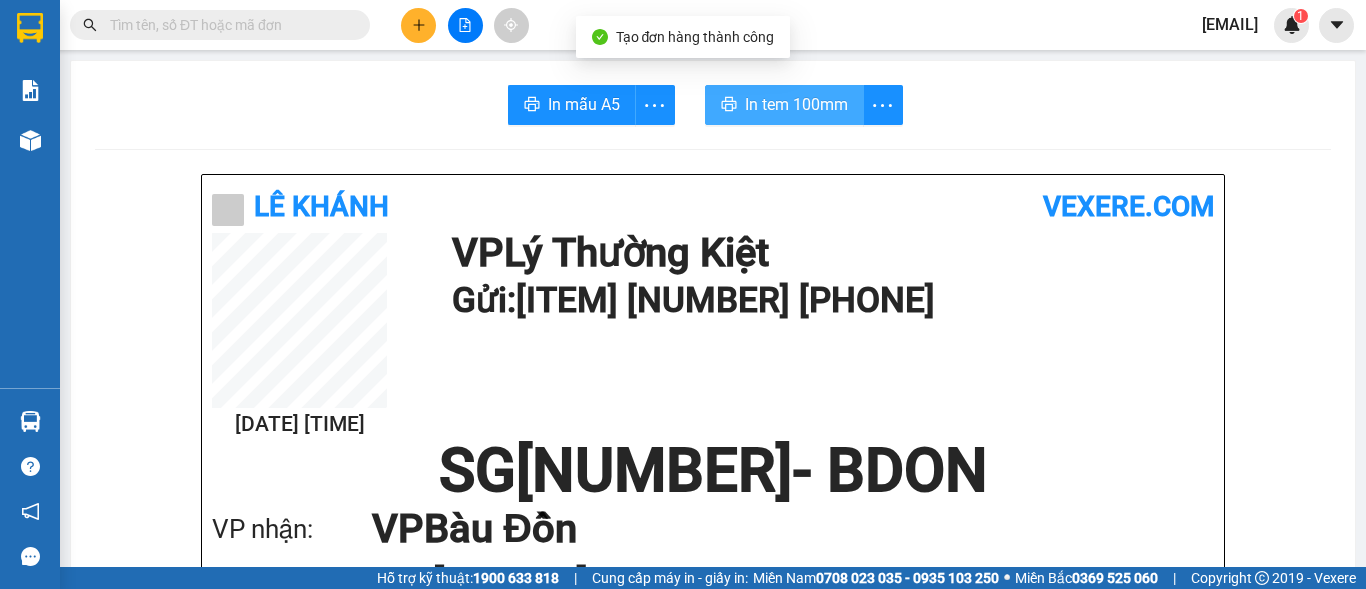 click on "In tem 100mm" at bounding box center [796, 104] 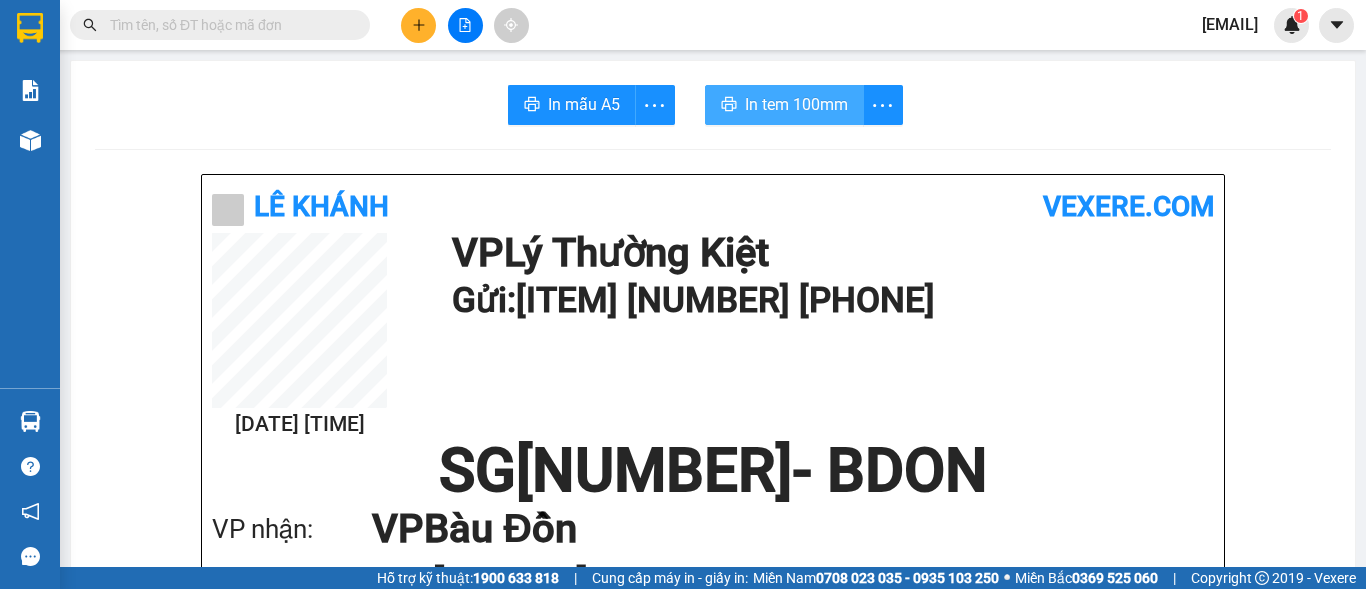 click on "In tem 100mm" at bounding box center (796, 104) 